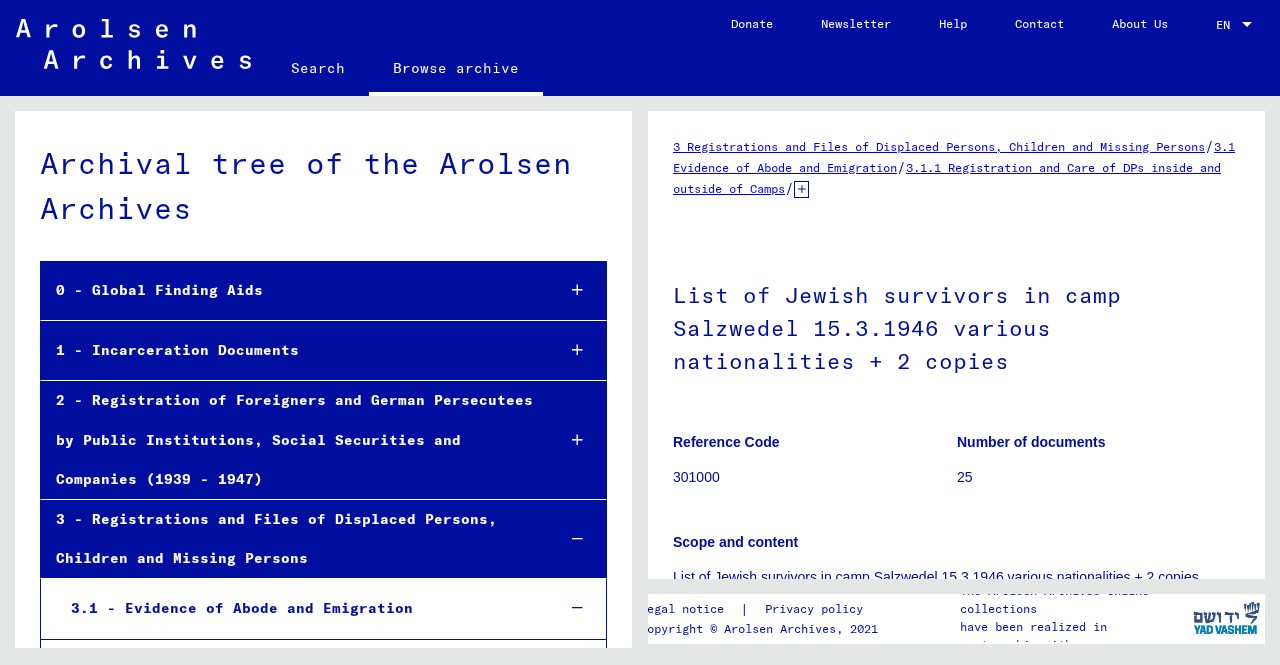 scroll, scrollTop: 0, scrollLeft: 0, axis: both 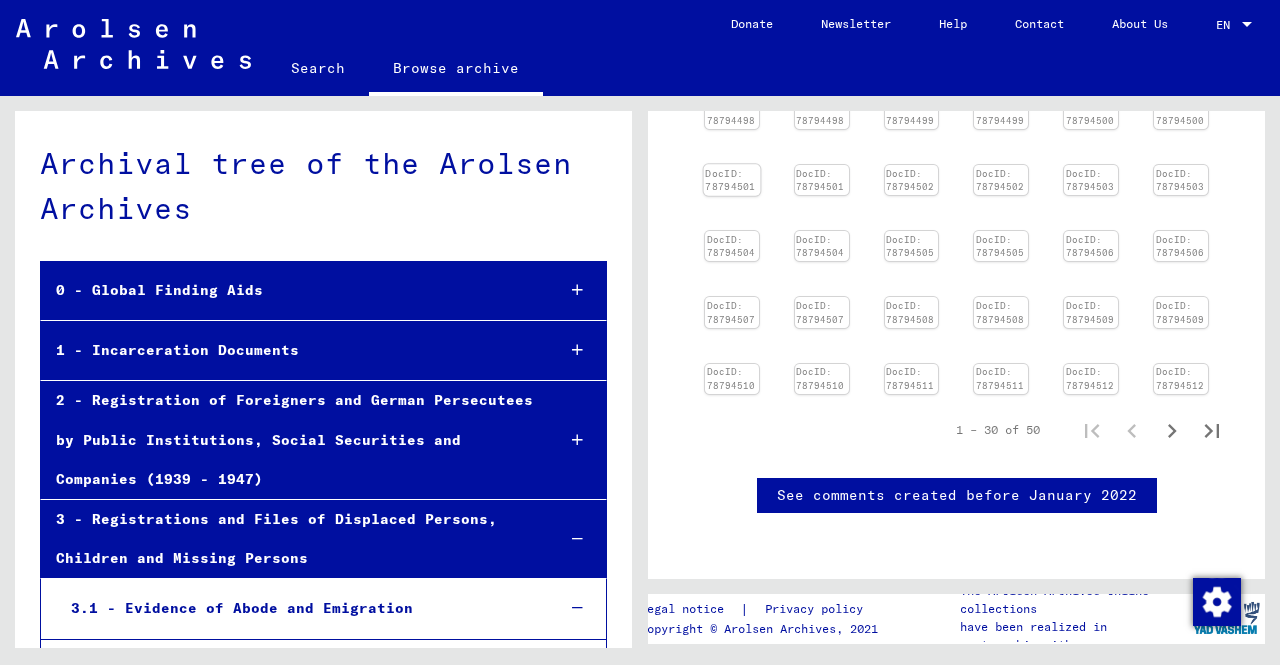 click at bounding box center (732, 99) 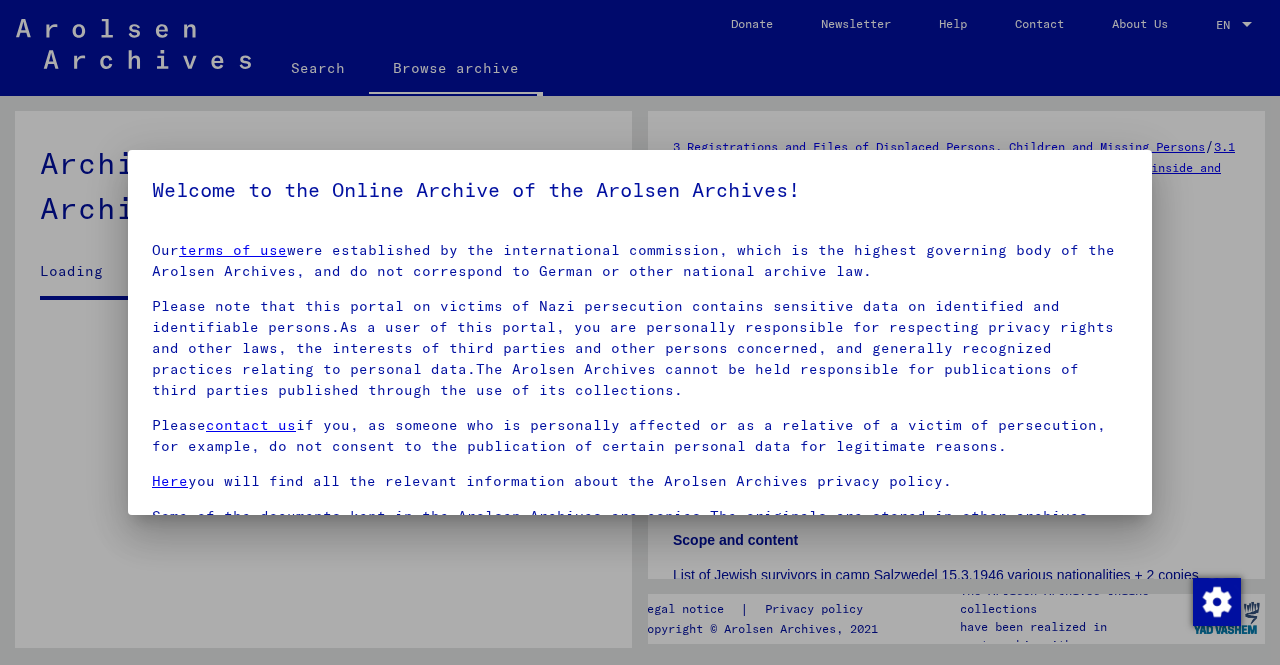 scroll, scrollTop: 67, scrollLeft: 0, axis: vertical 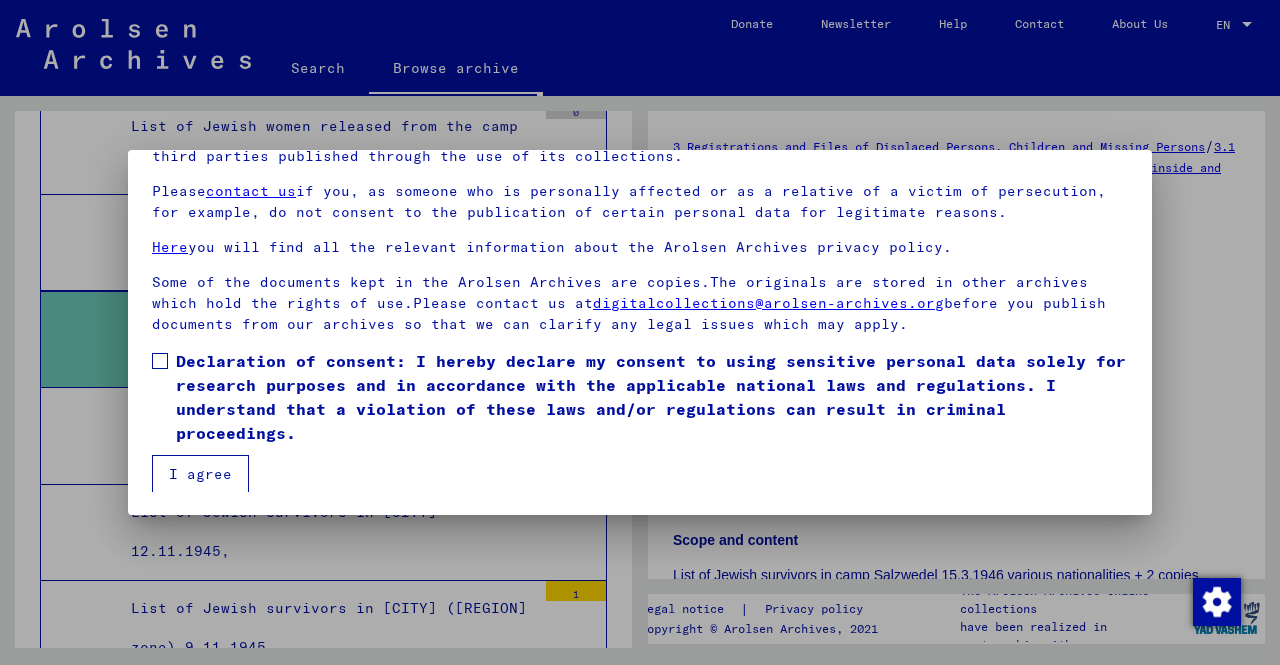 click at bounding box center (160, 361) 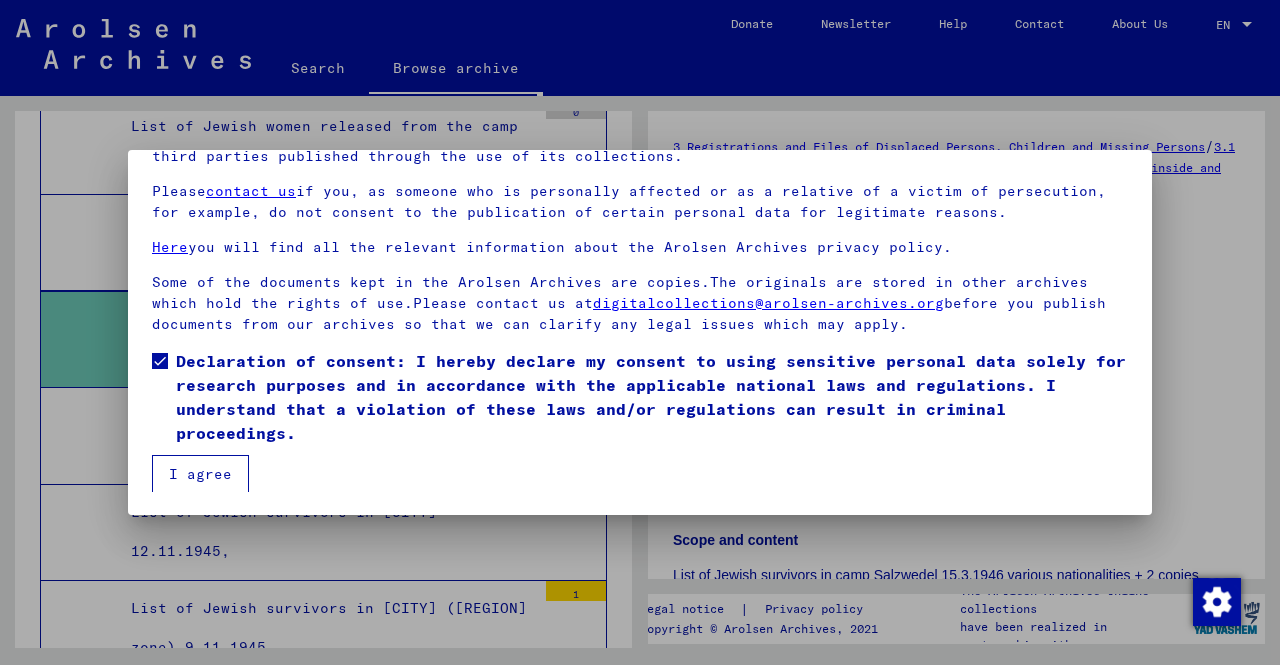 click on "I agree" at bounding box center (200, 474) 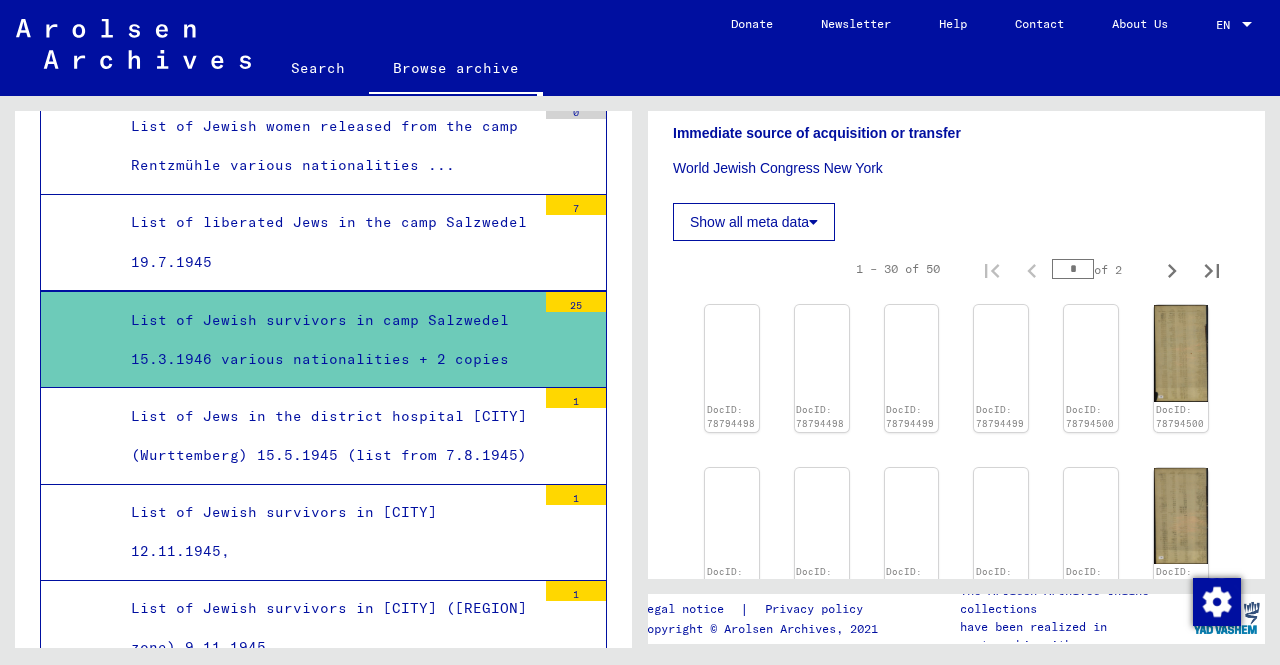 scroll, scrollTop: 600, scrollLeft: 0, axis: vertical 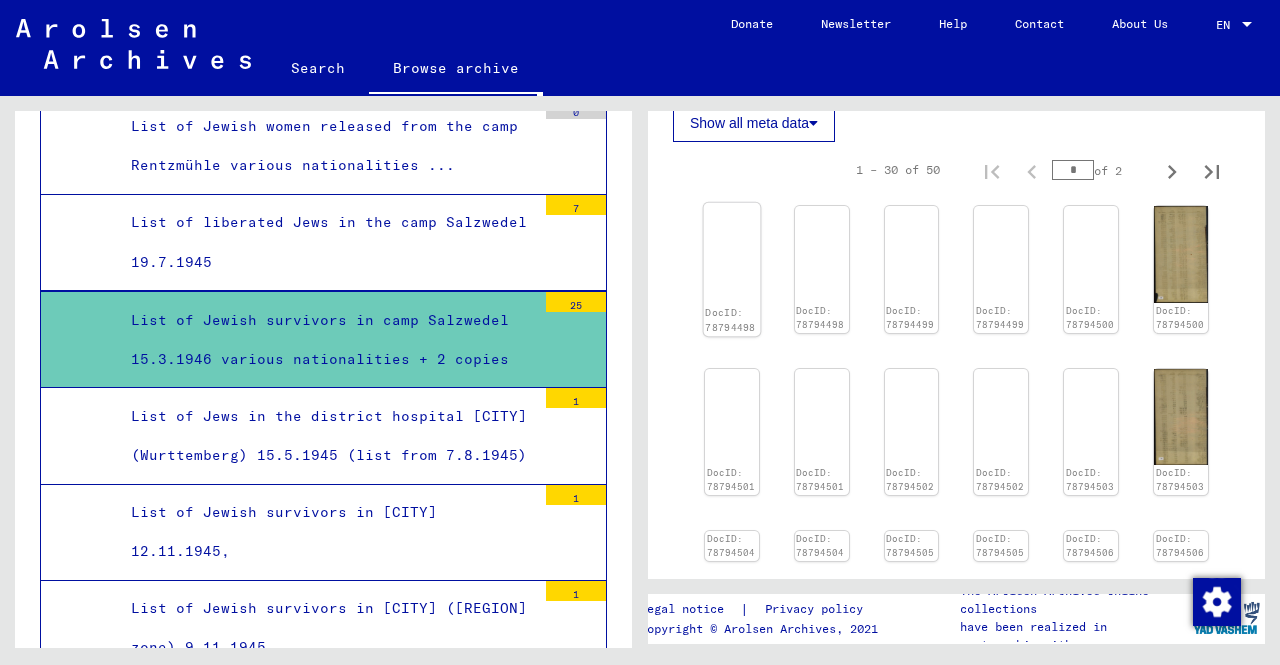 click at bounding box center (732, 203) 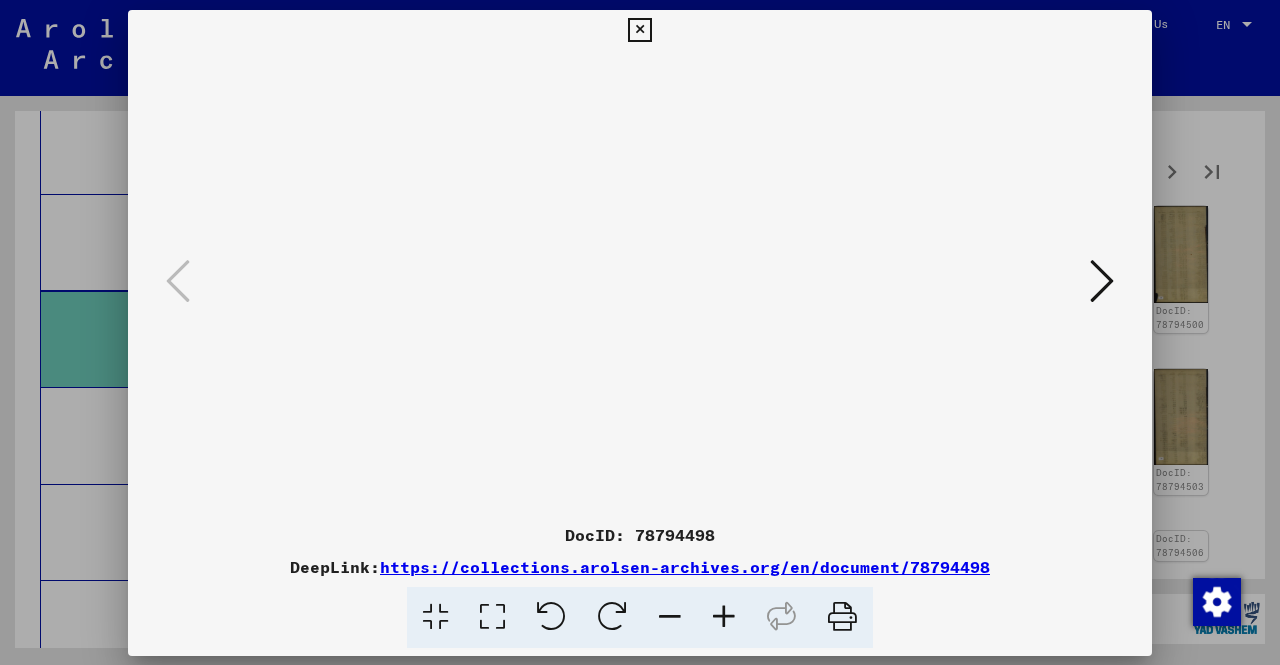 click at bounding box center (640, 282) 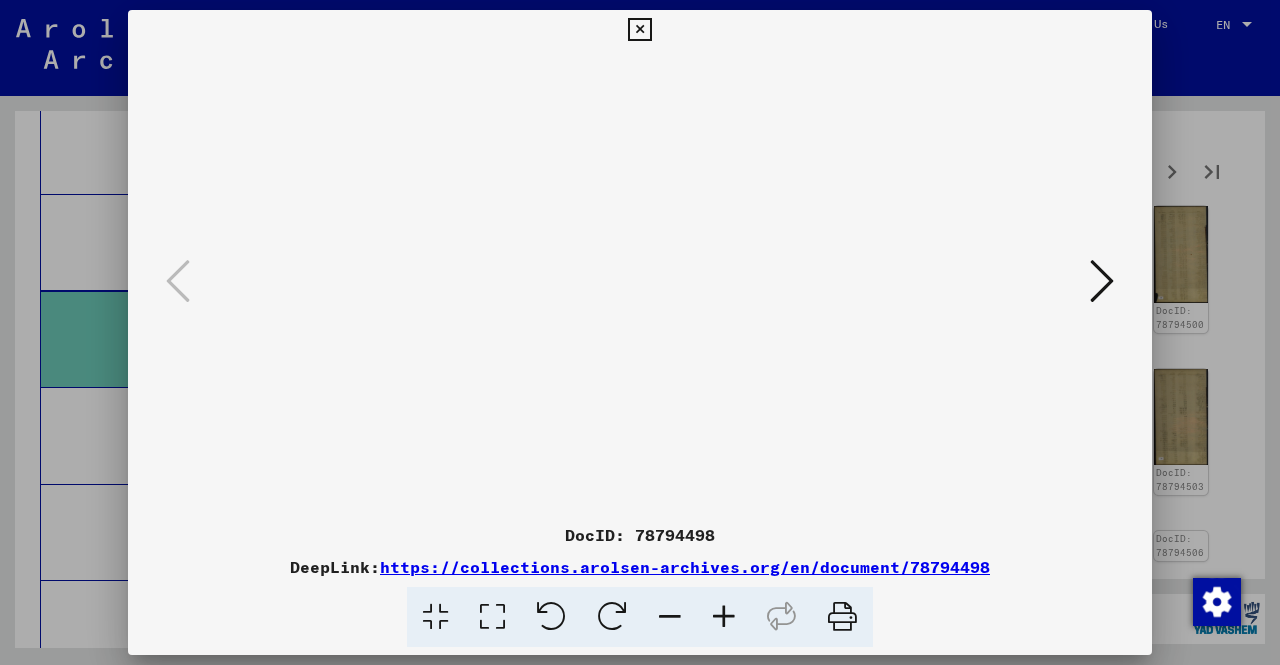 click at bounding box center (1102, 281) 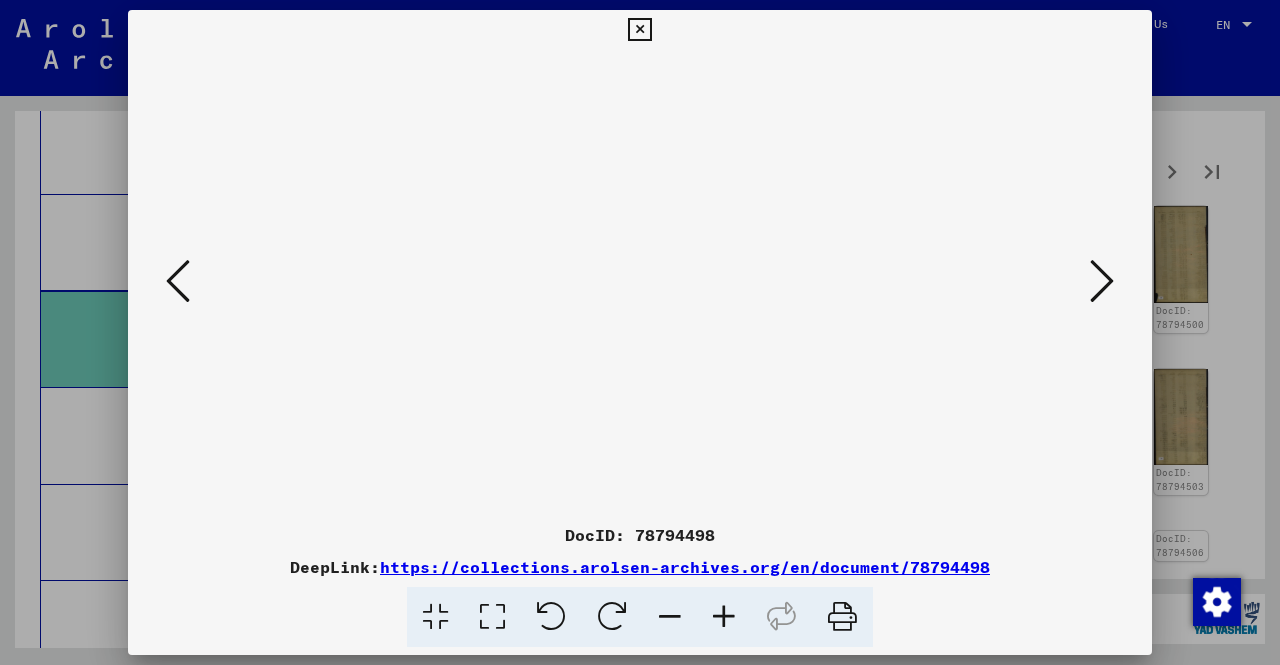 click at bounding box center [1102, 281] 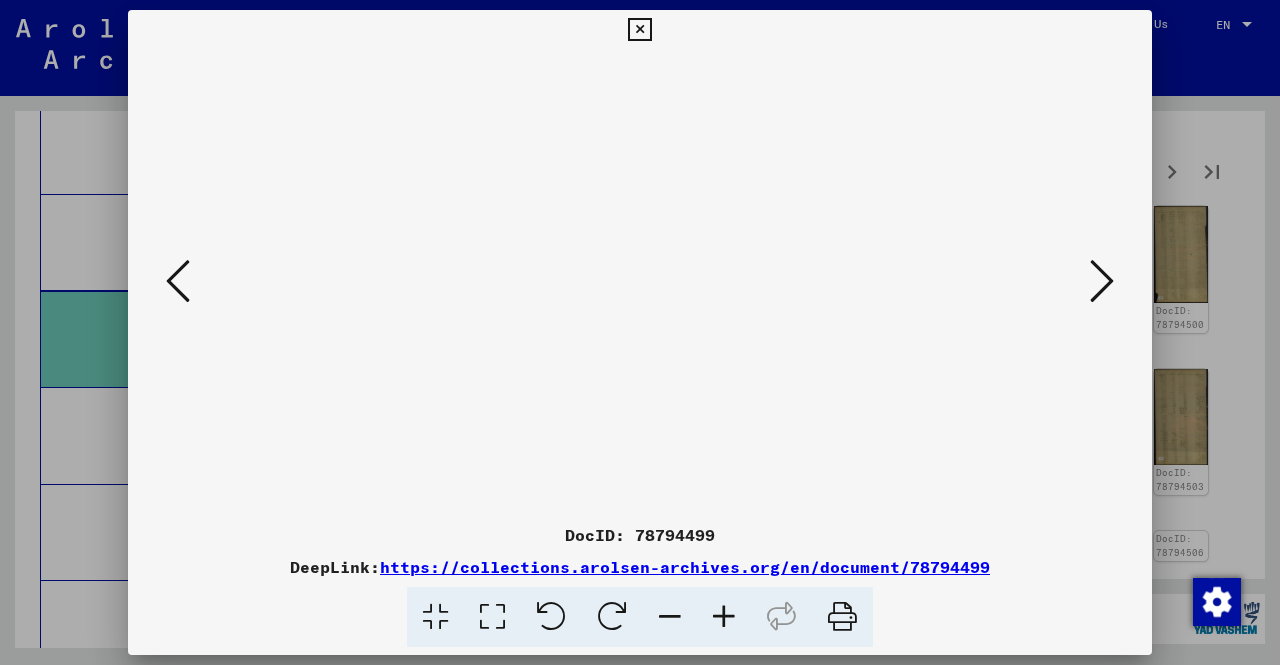 click at bounding box center (1102, 281) 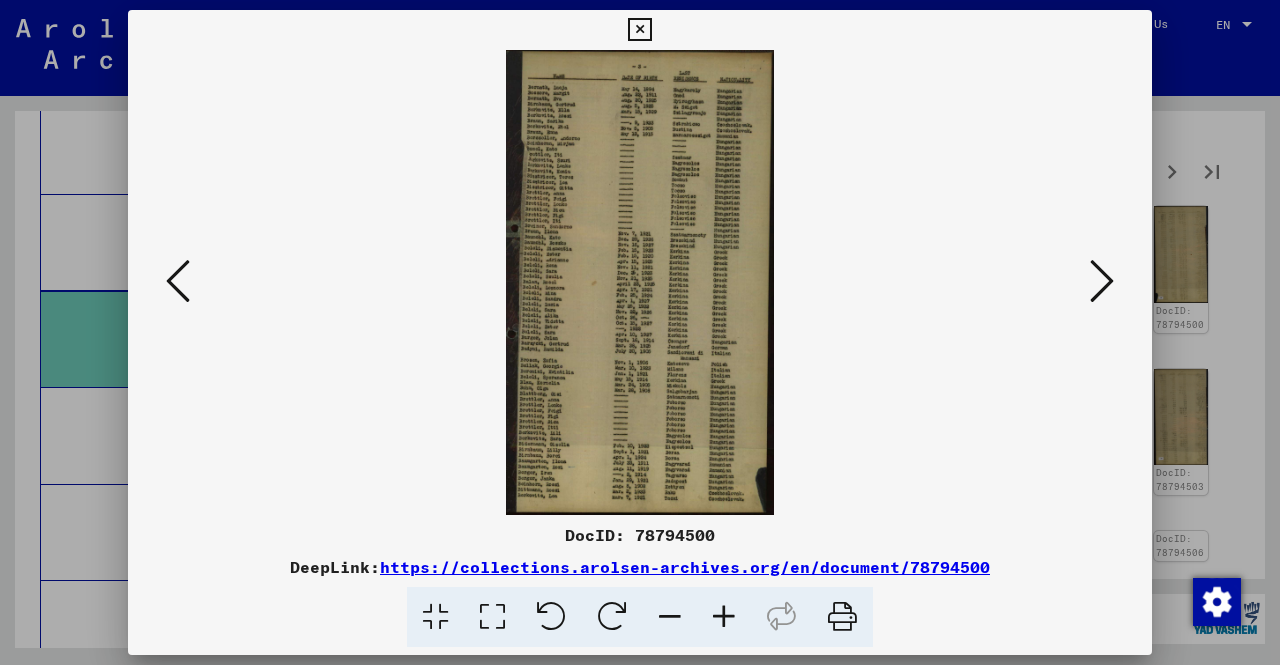 click at bounding box center (1102, 281) 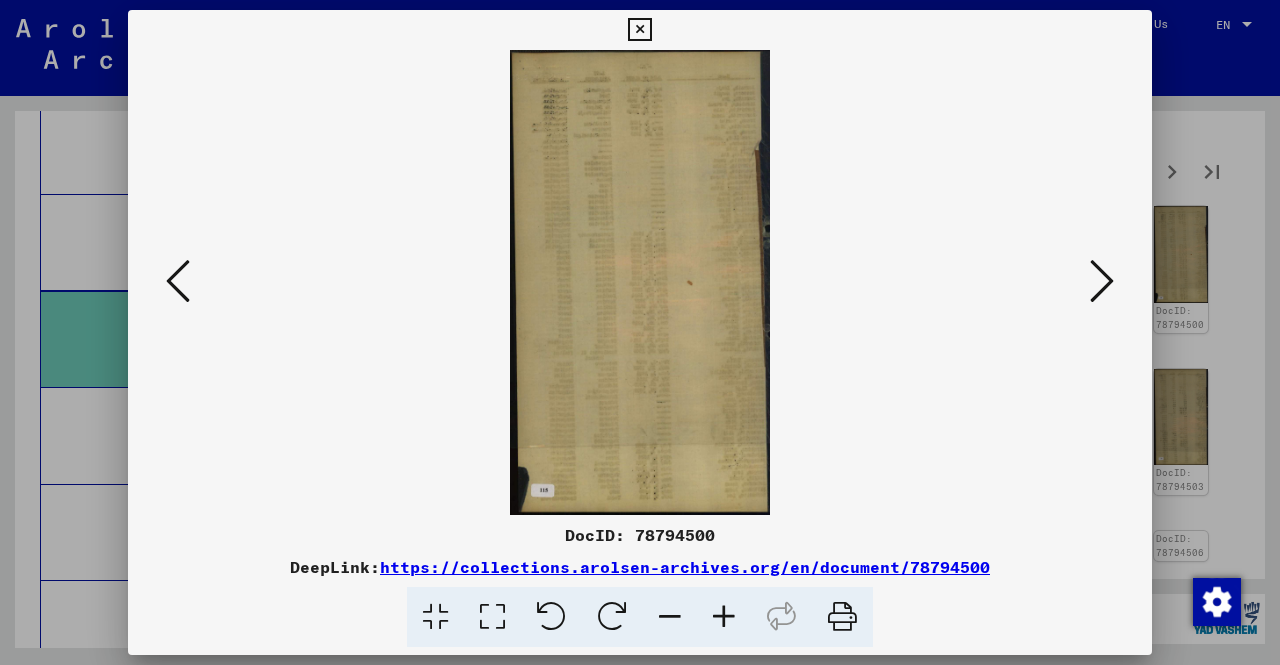 click at bounding box center (1102, 281) 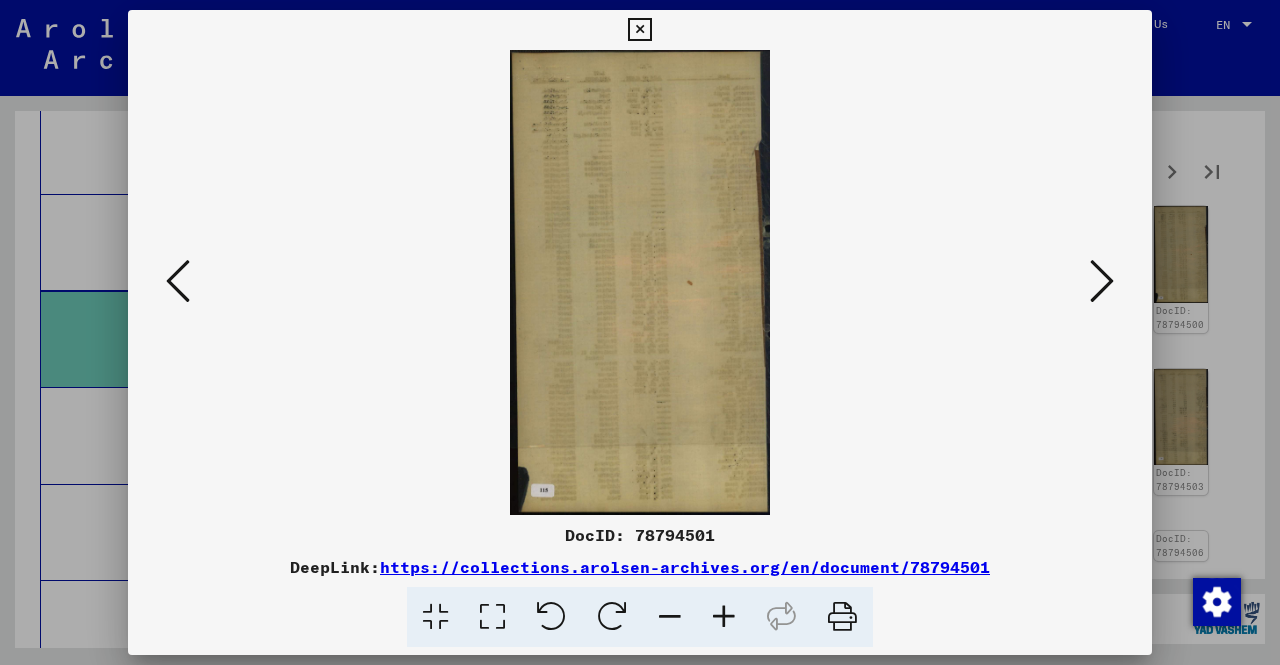 click at bounding box center [639, 30] 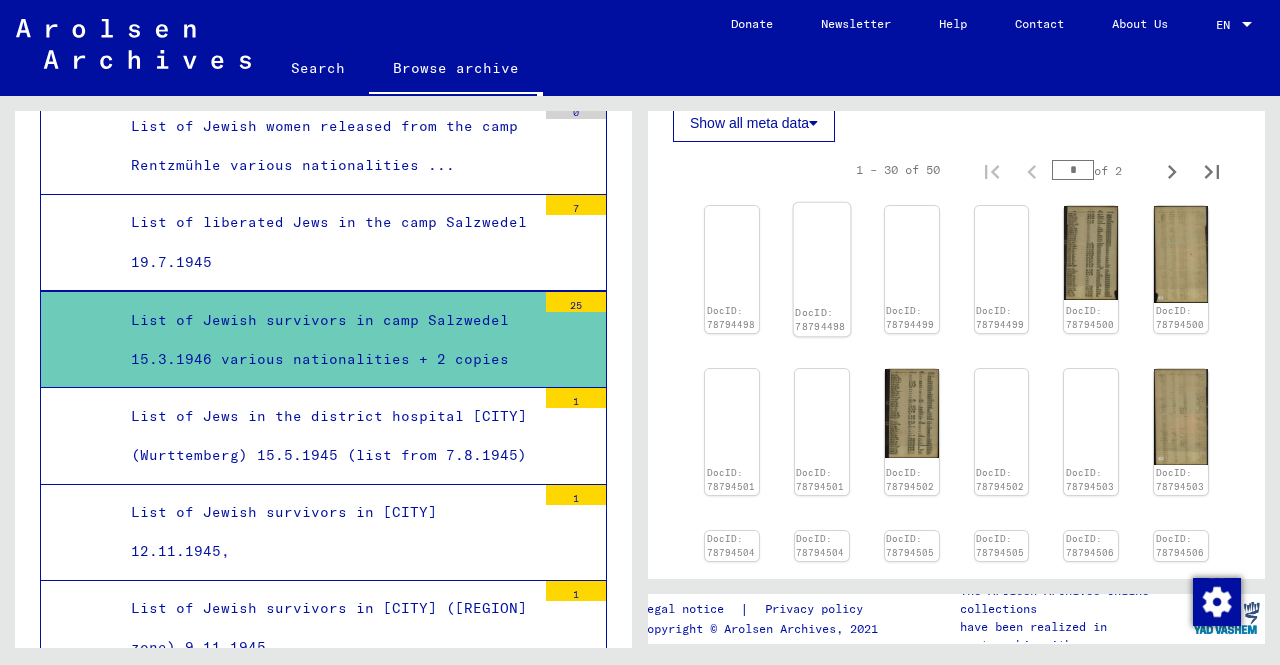 click at bounding box center (732, 206) 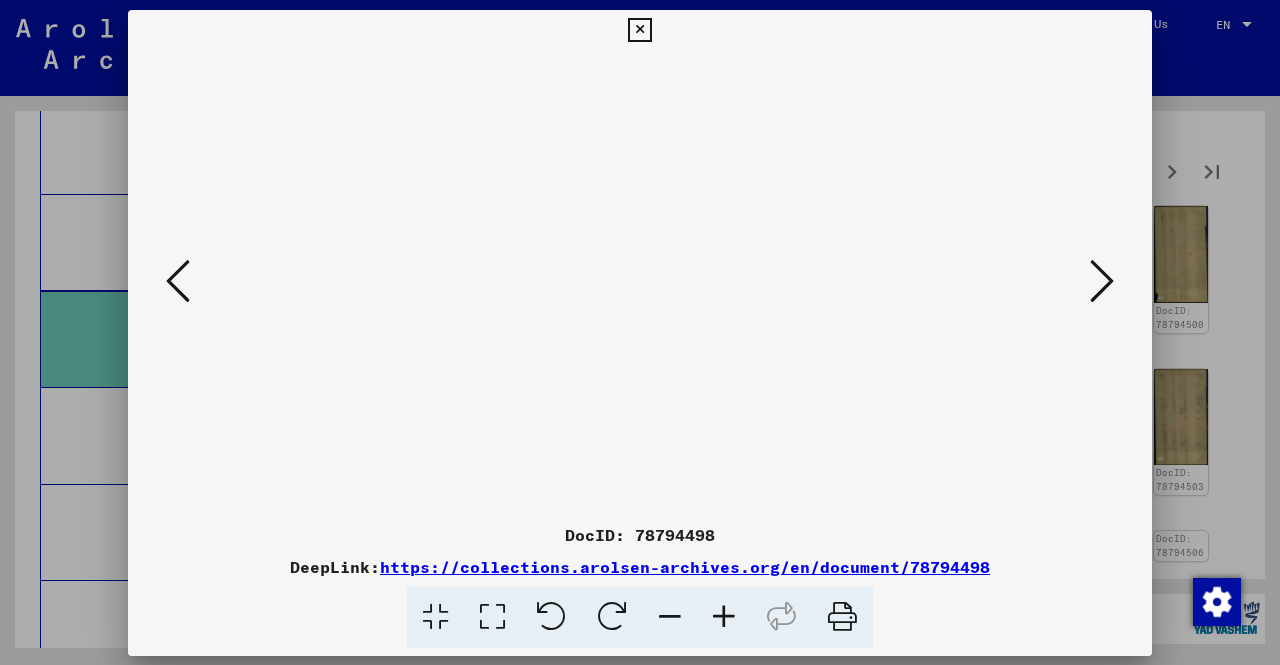 click at bounding box center [640, 282] 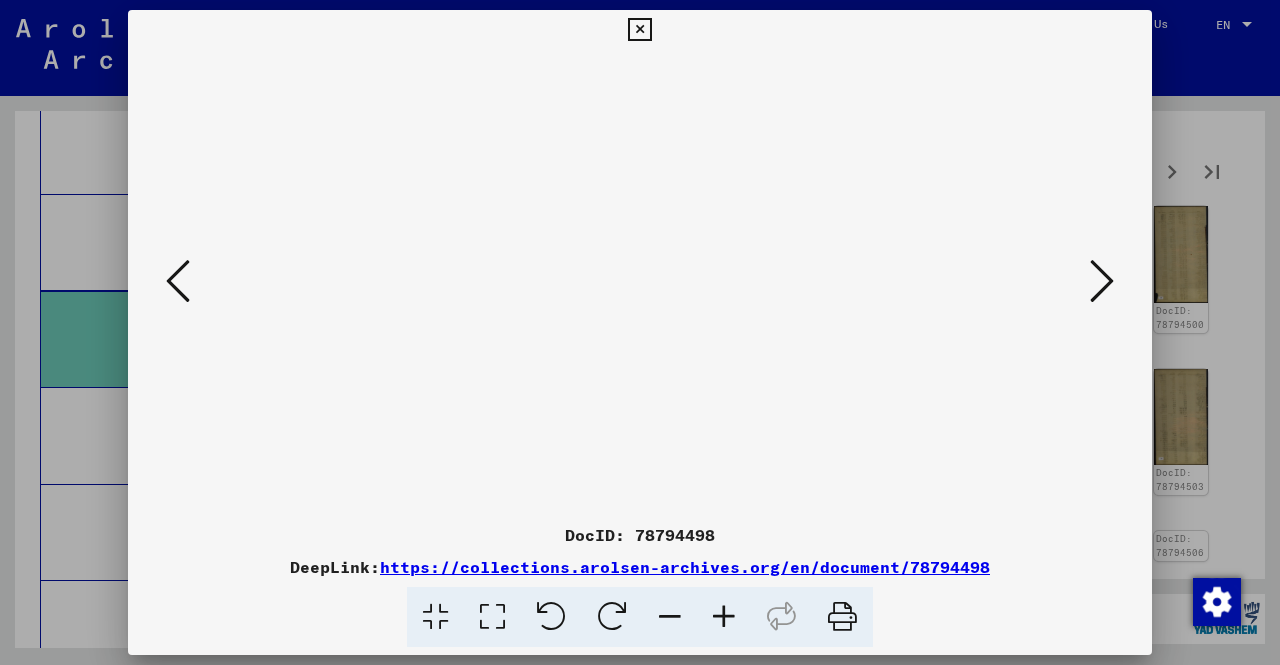 click at bounding box center (639, 30) 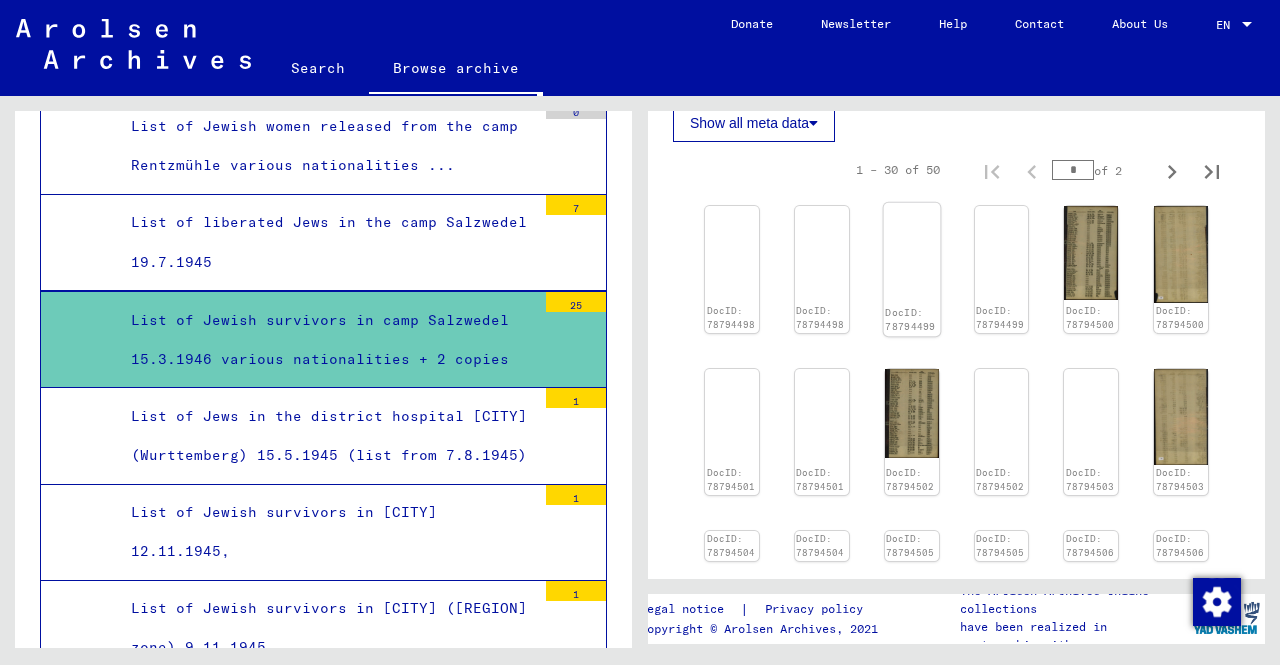 click at bounding box center [732, 206] 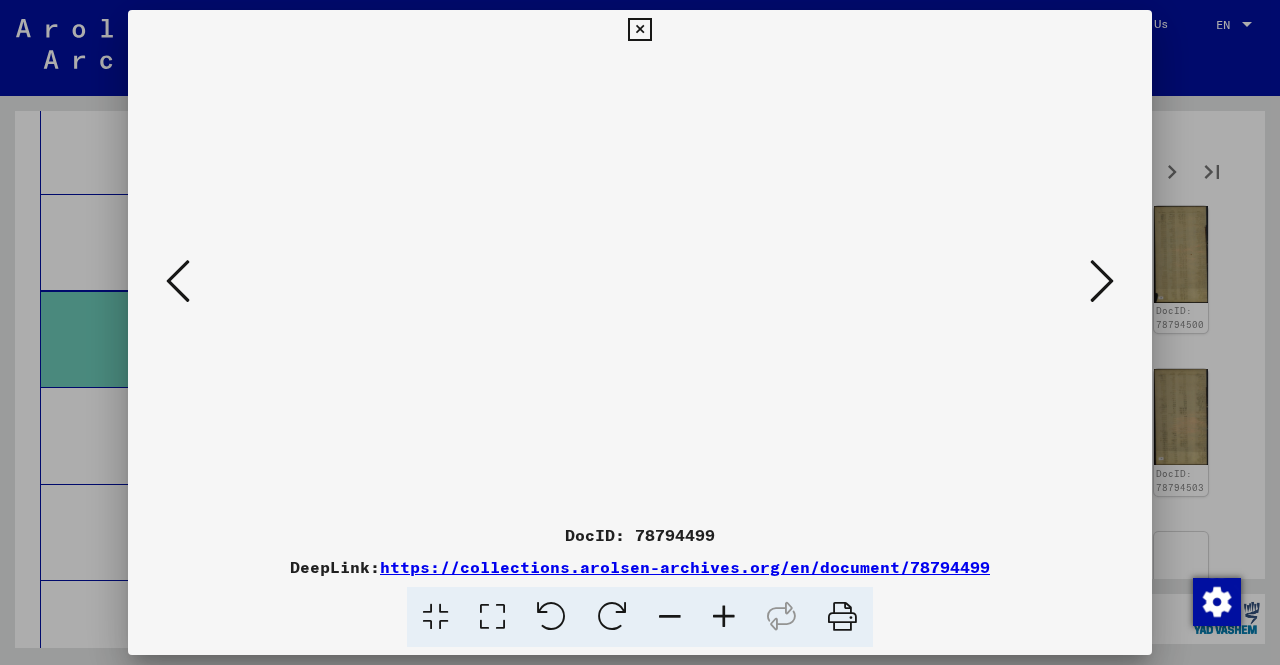 click at bounding box center [640, 282] 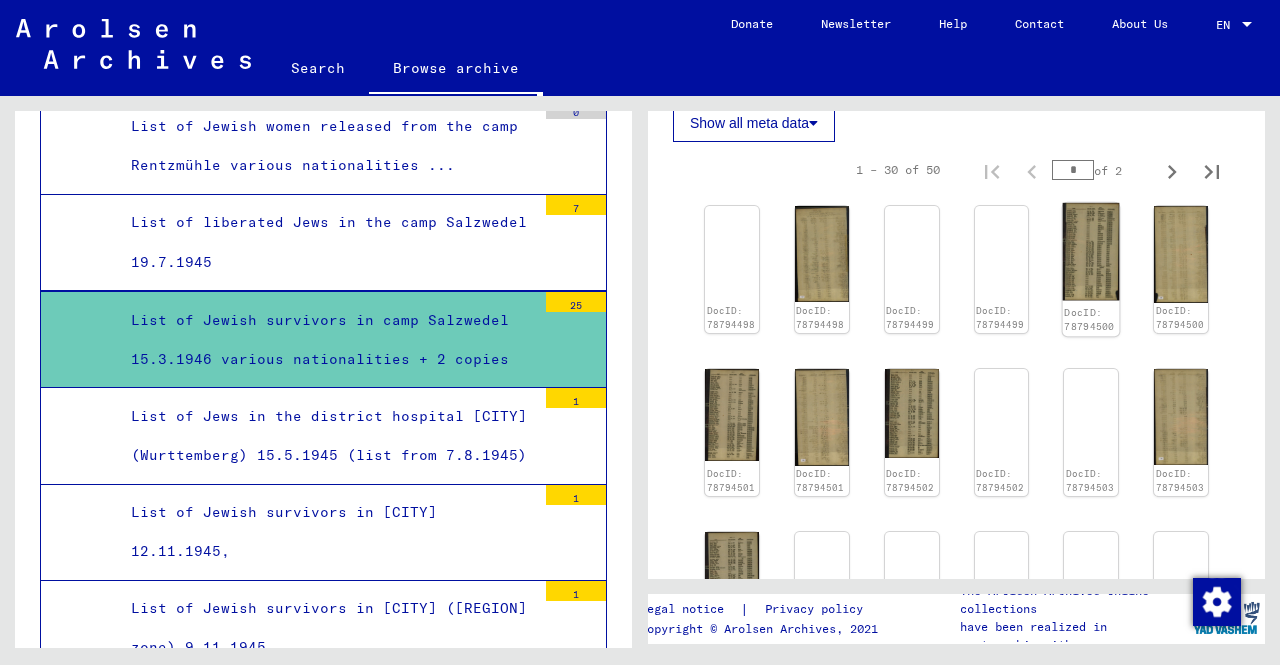 click at bounding box center (732, 206) 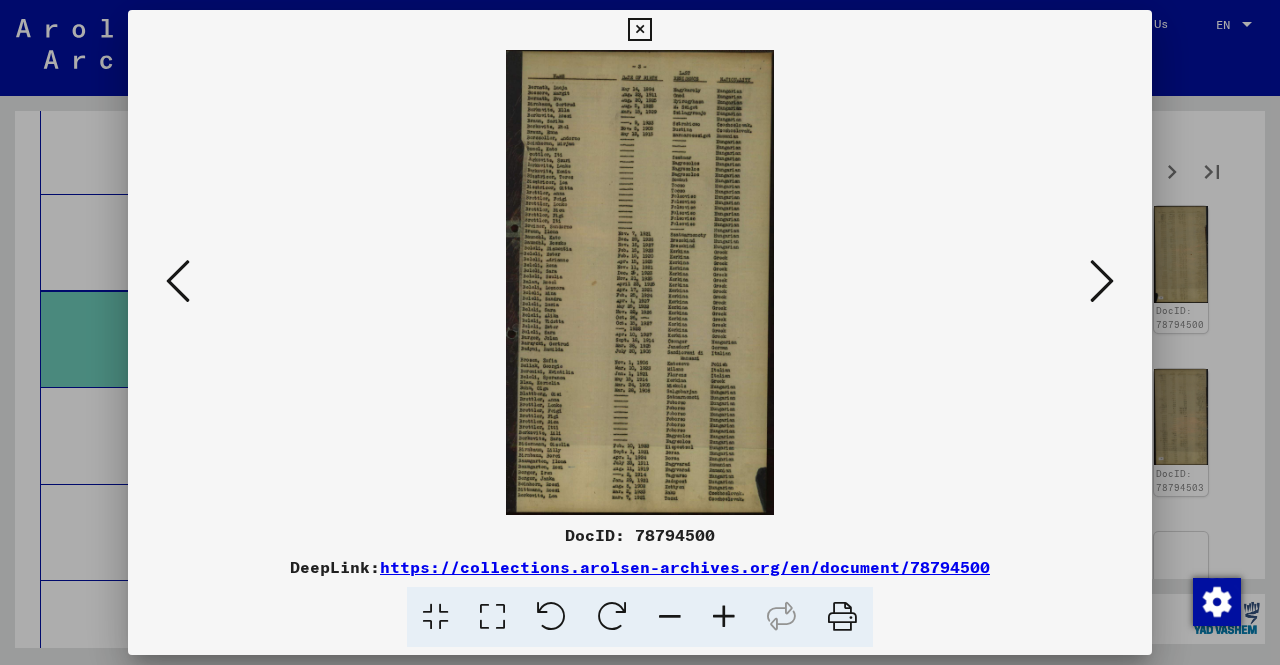 click at bounding box center (639, 30) 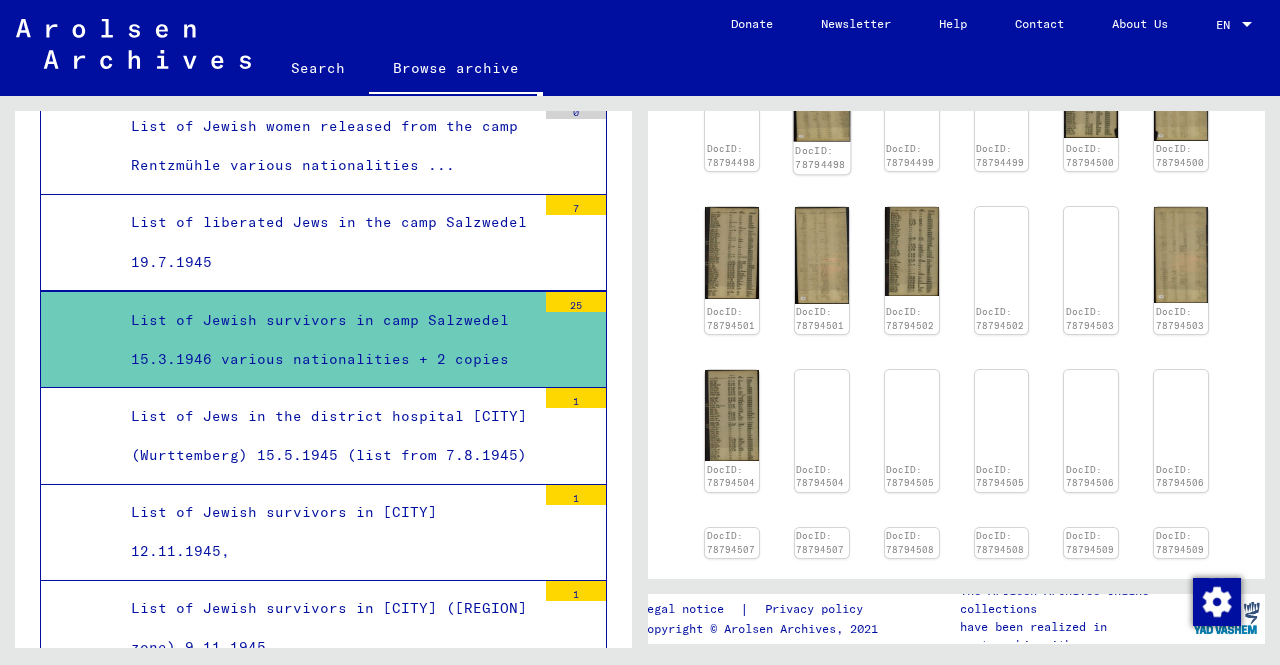 scroll, scrollTop: 800, scrollLeft: 0, axis: vertical 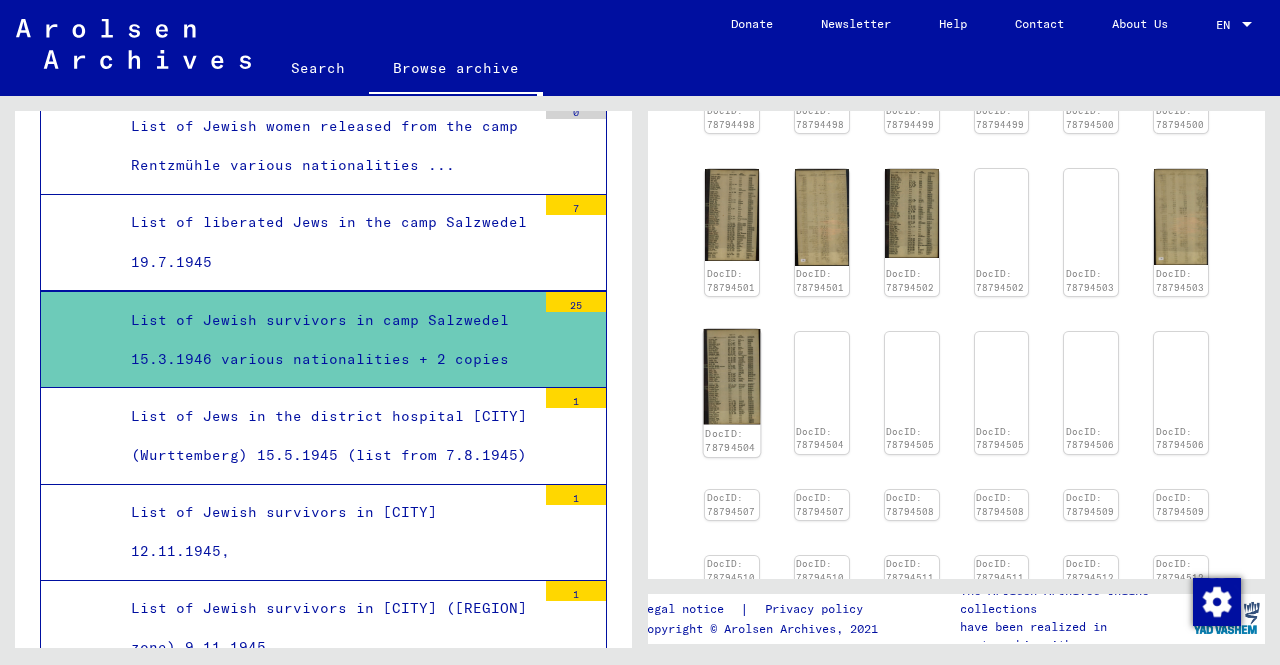 click at bounding box center (732, 6) 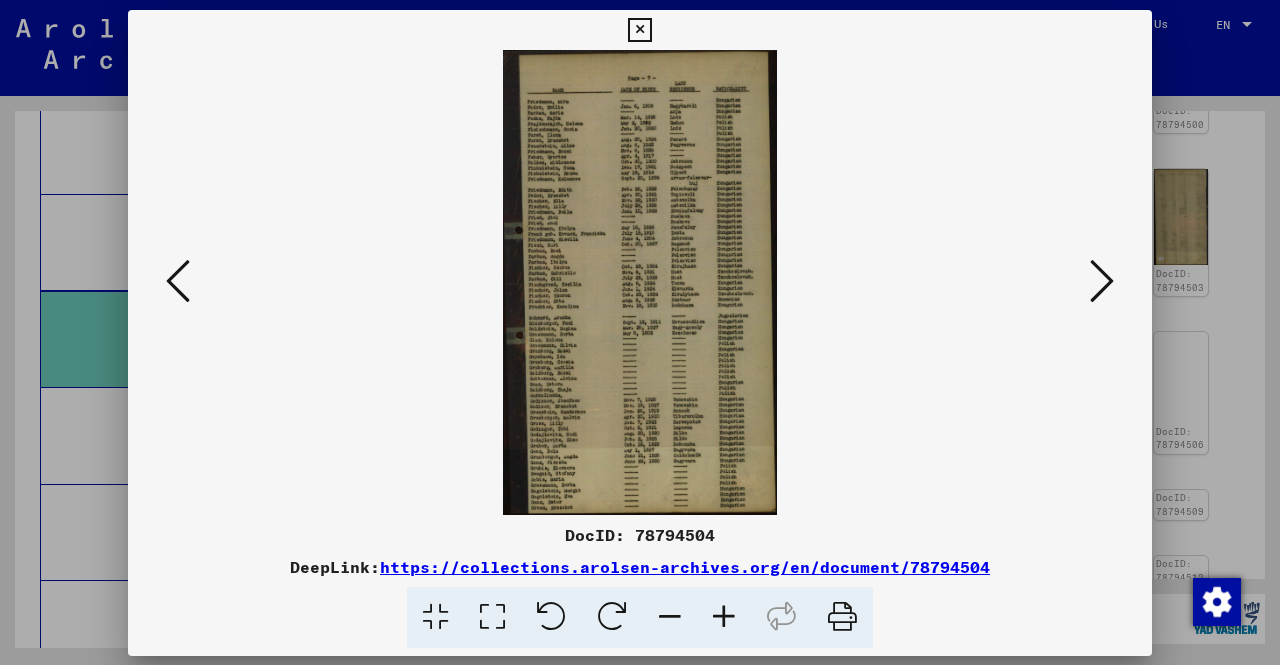 click at bounding box center (640, 282) 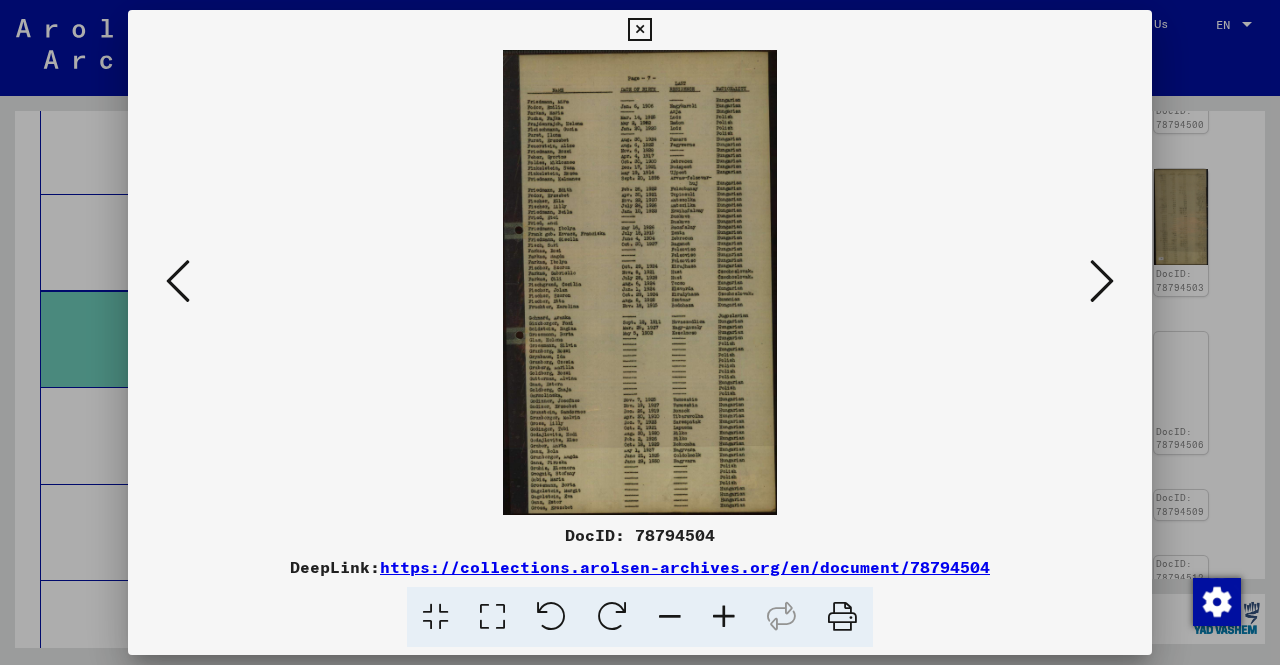 click at bounding box center [640, 282] 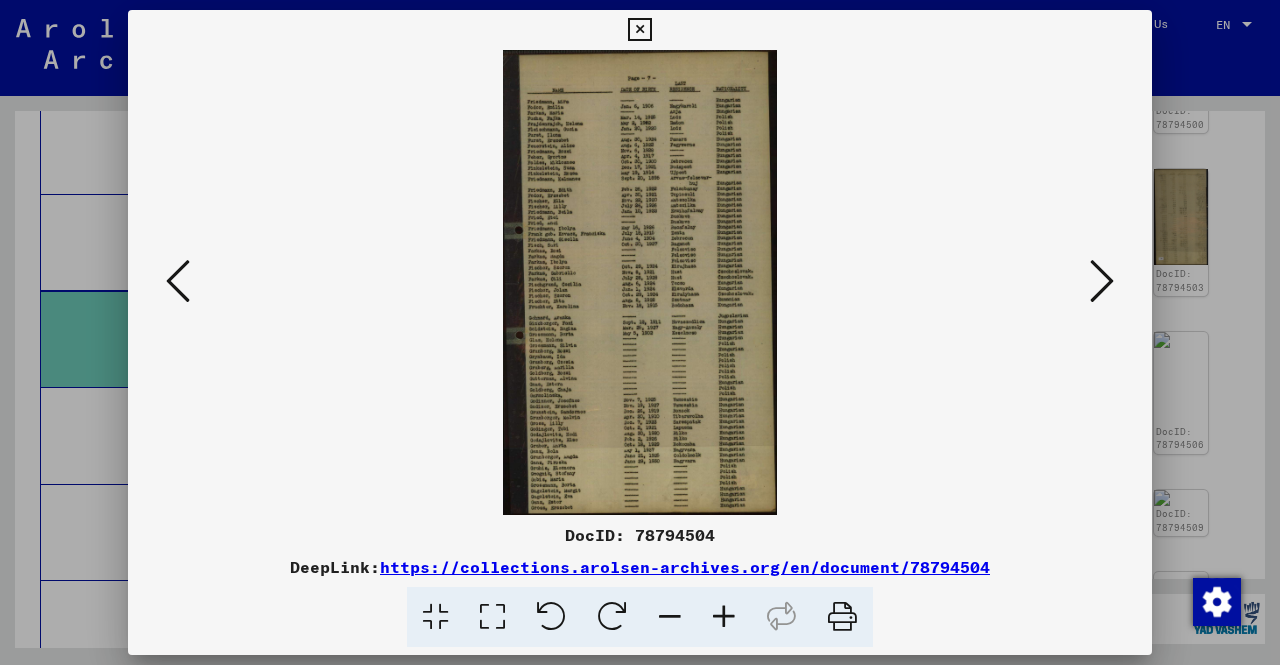 click at bounding box center [639, 30] 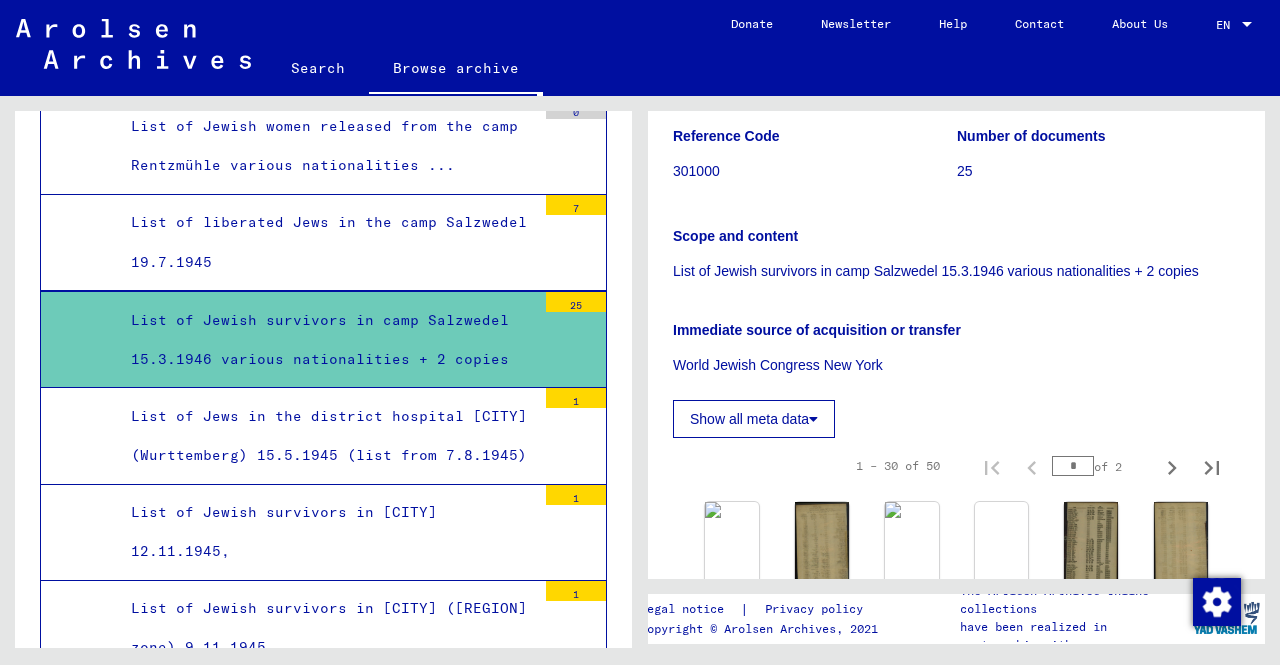 scroll, scrollTop: 300, scrollLeft: 0, axis: vertical 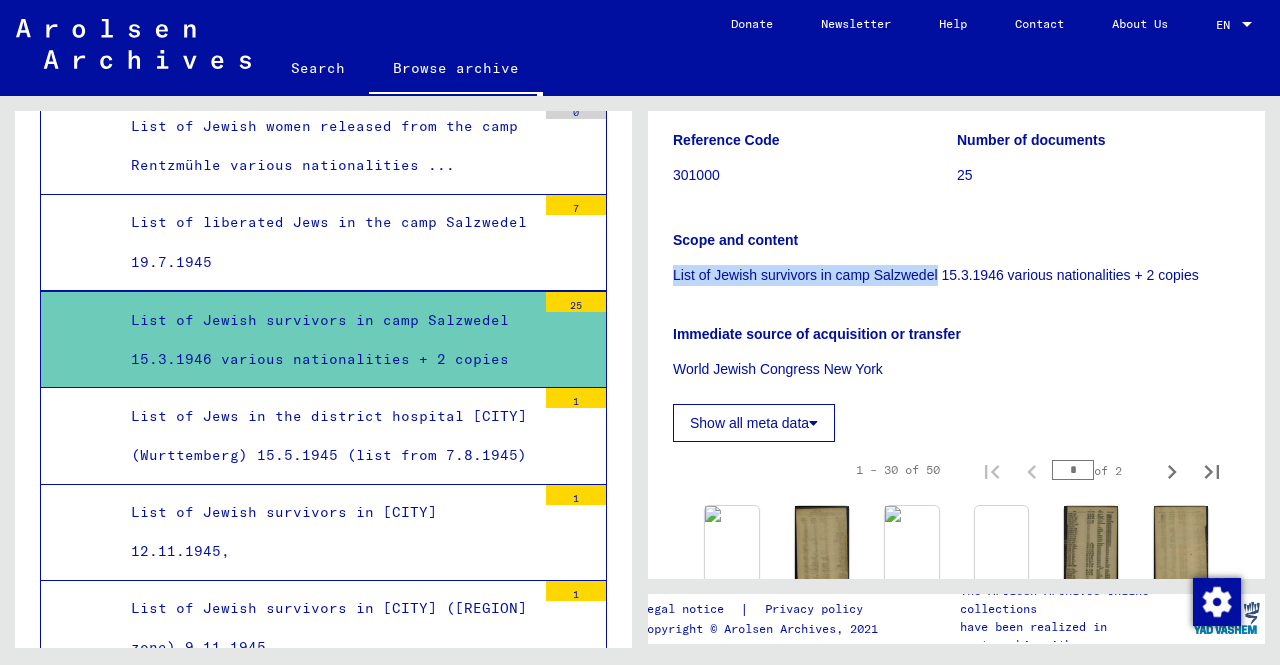 drag, startPoint x: 690, startPoint y: 271, endPoint x: 937, endPoint y: 283, distance: 247.29132 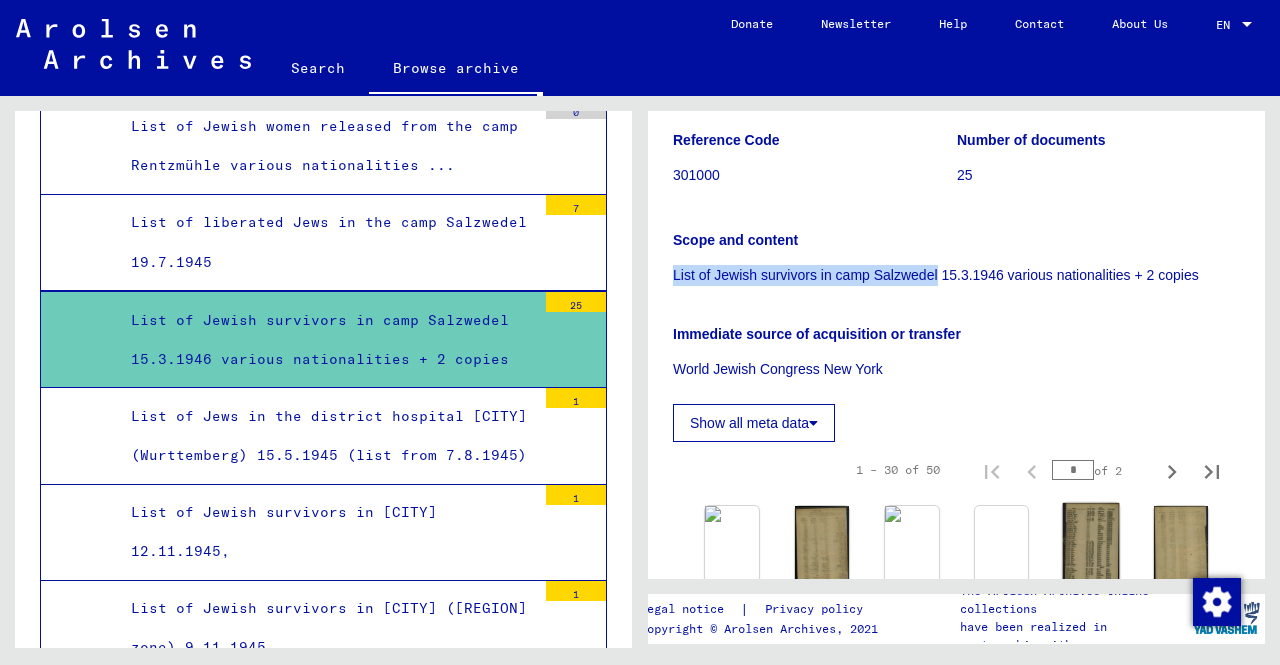 click at bounding box center [732, 514] 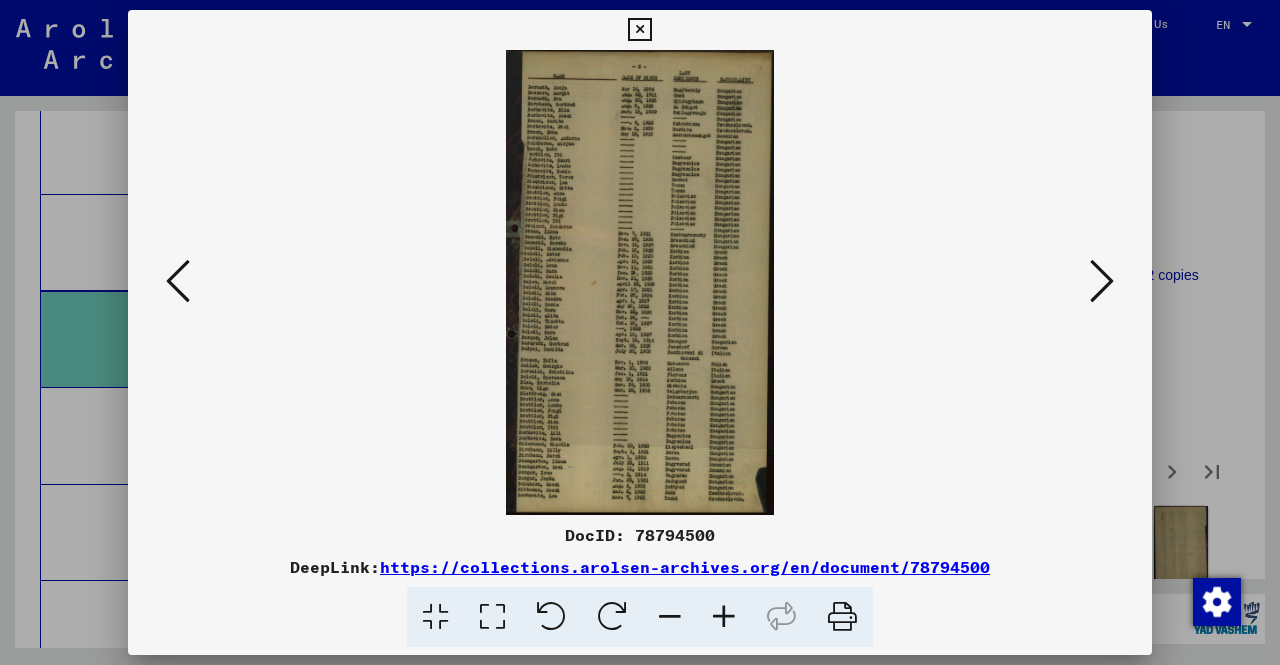 click at bounding box center [639, 30] 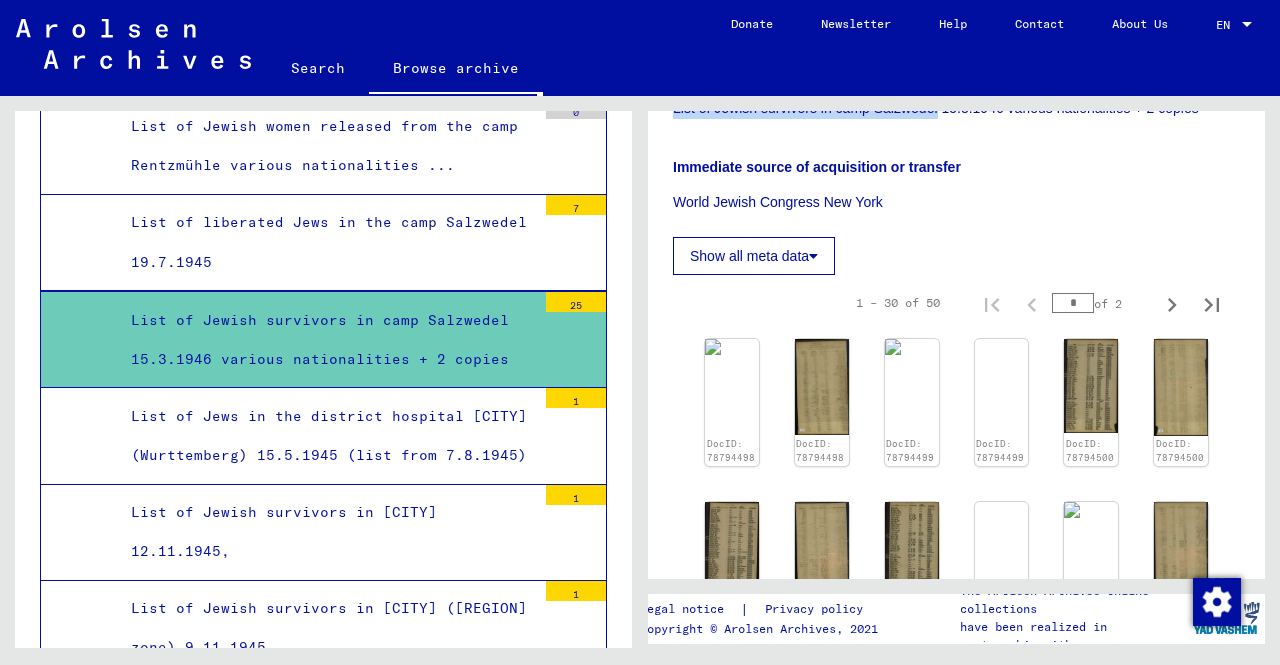 scroll, scrollTop: 500, scrollLeft: 0, axis: vertical 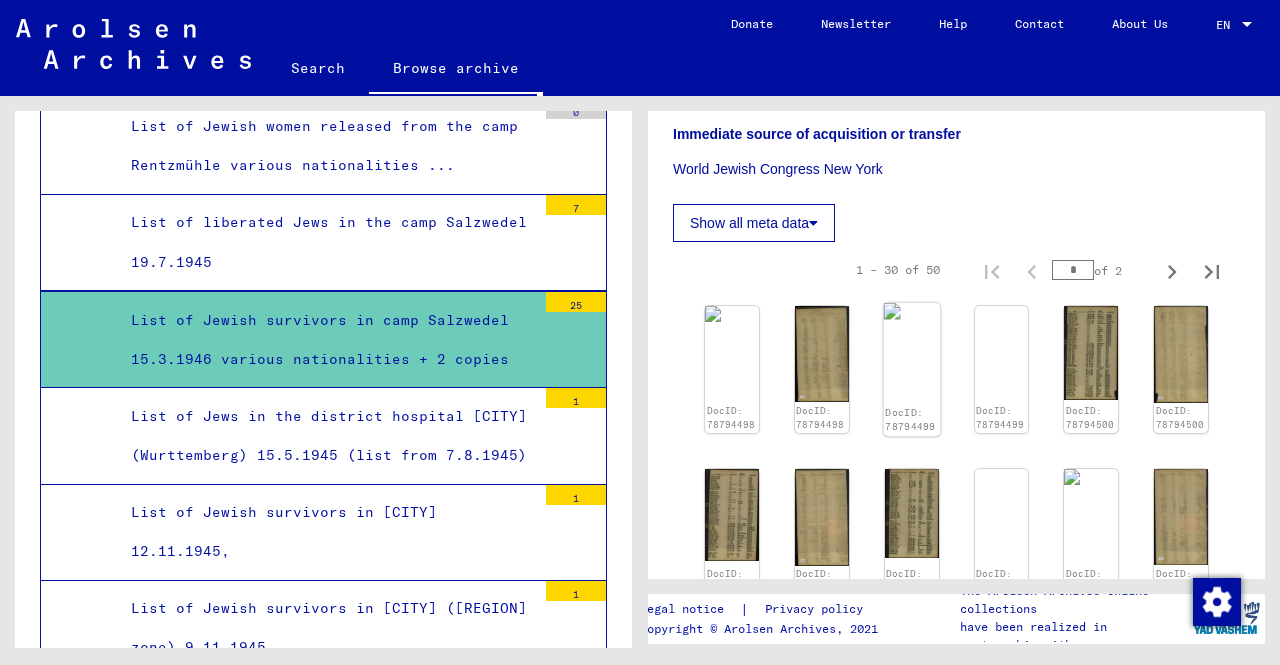click at bounding box center [732, 314] 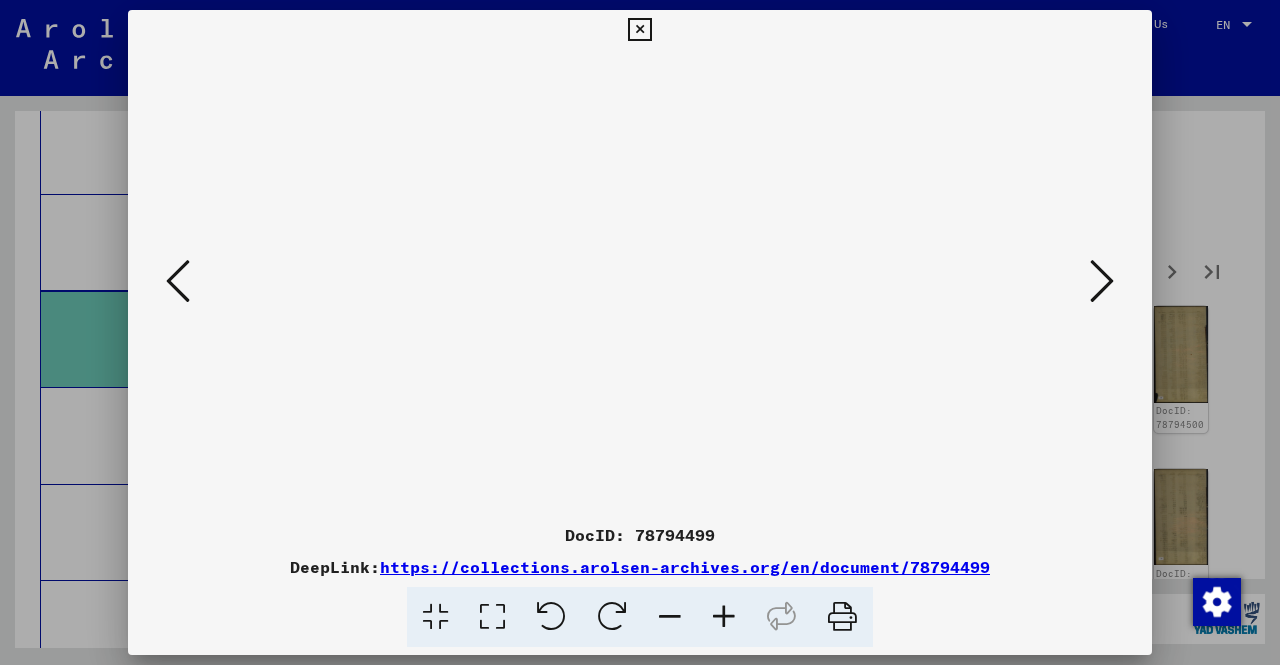 click at bounding box center [639, 30] 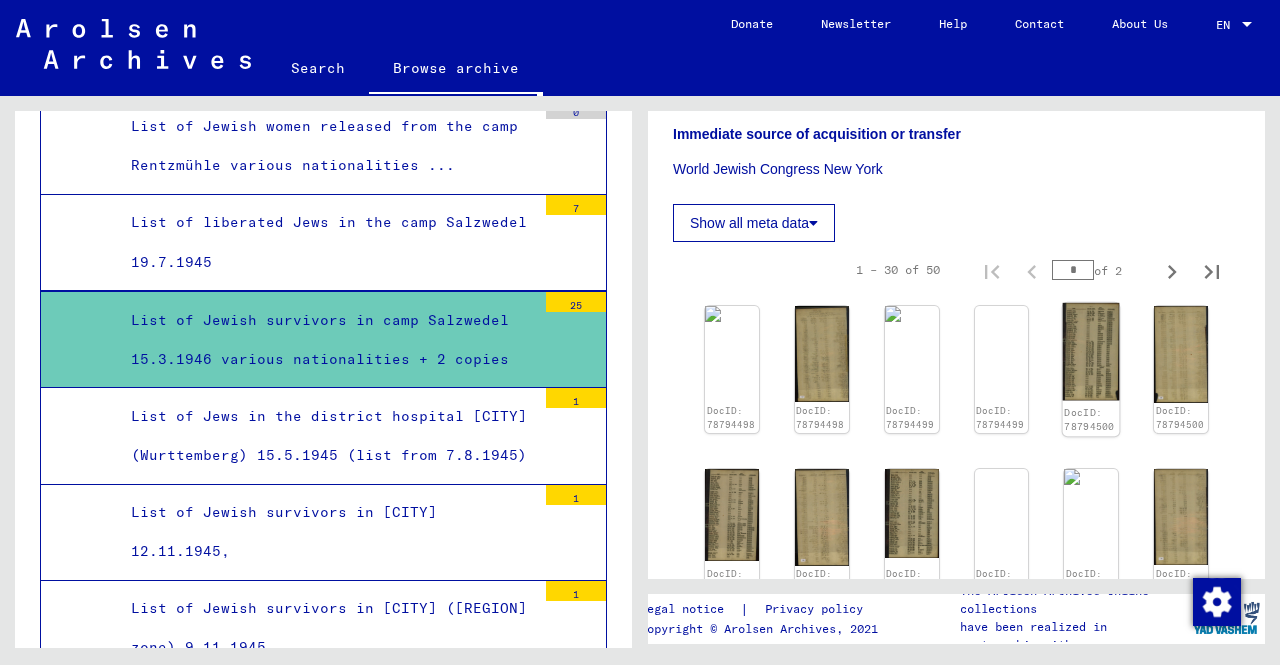 click at bounding box center (732, 314) 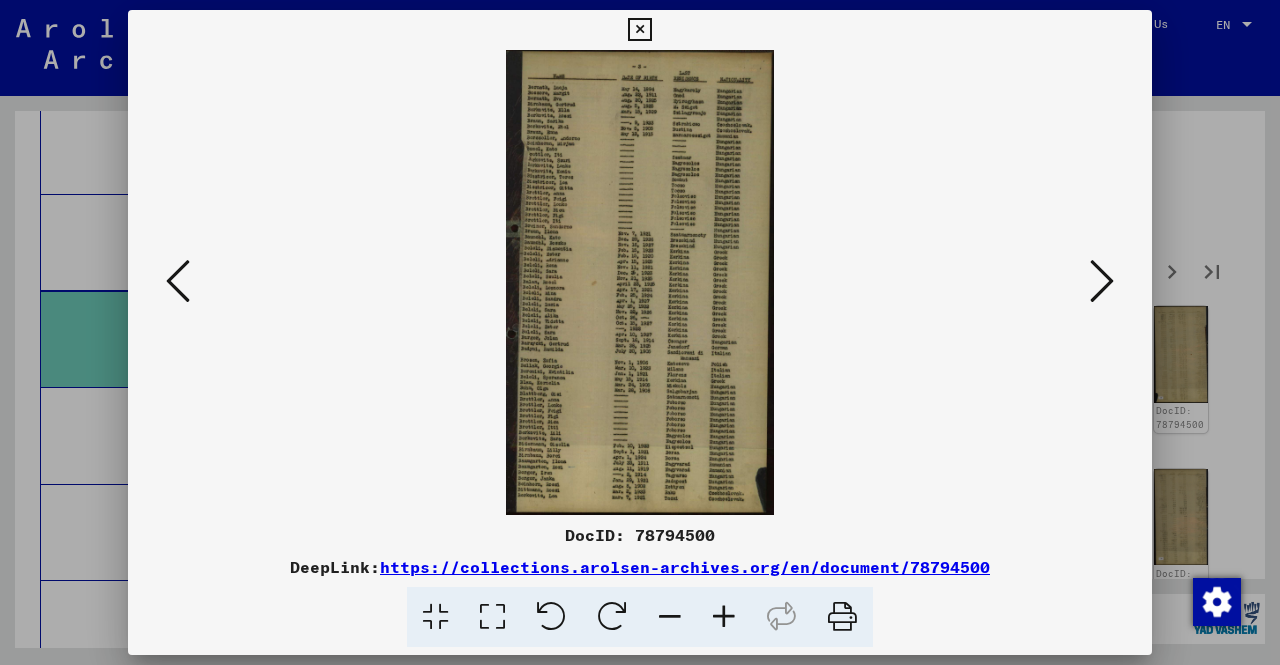 click at bounding box center [639, 30] 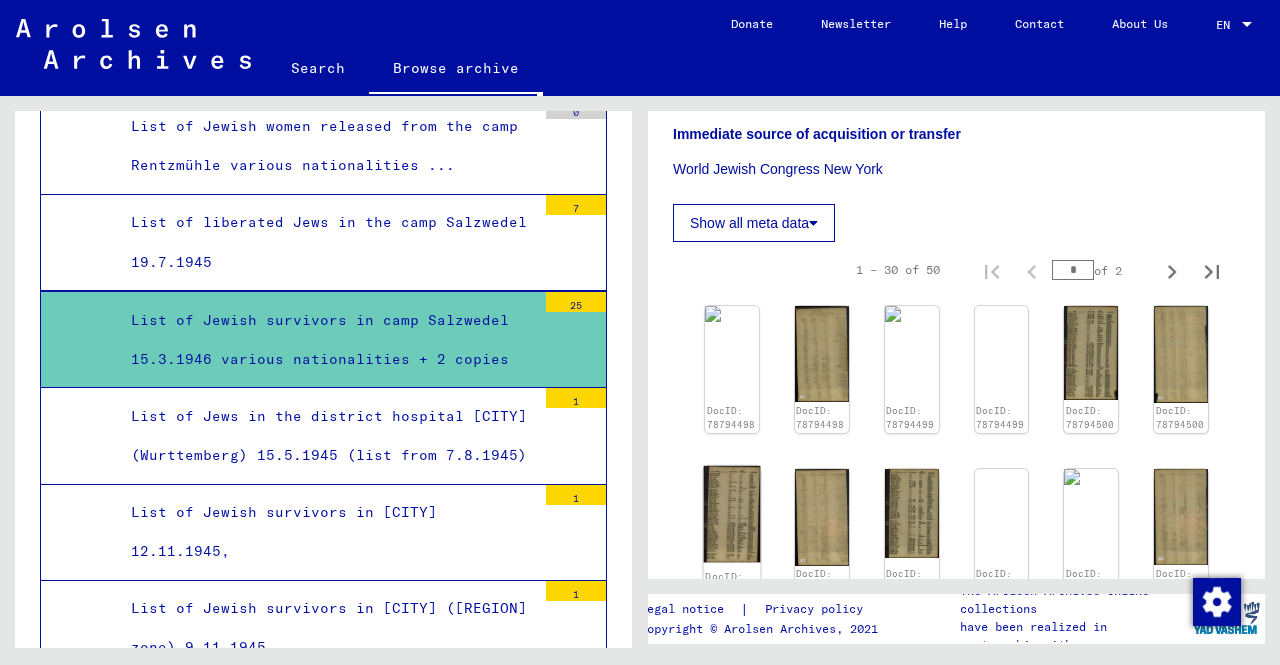 click at bounding box center (732, 314) 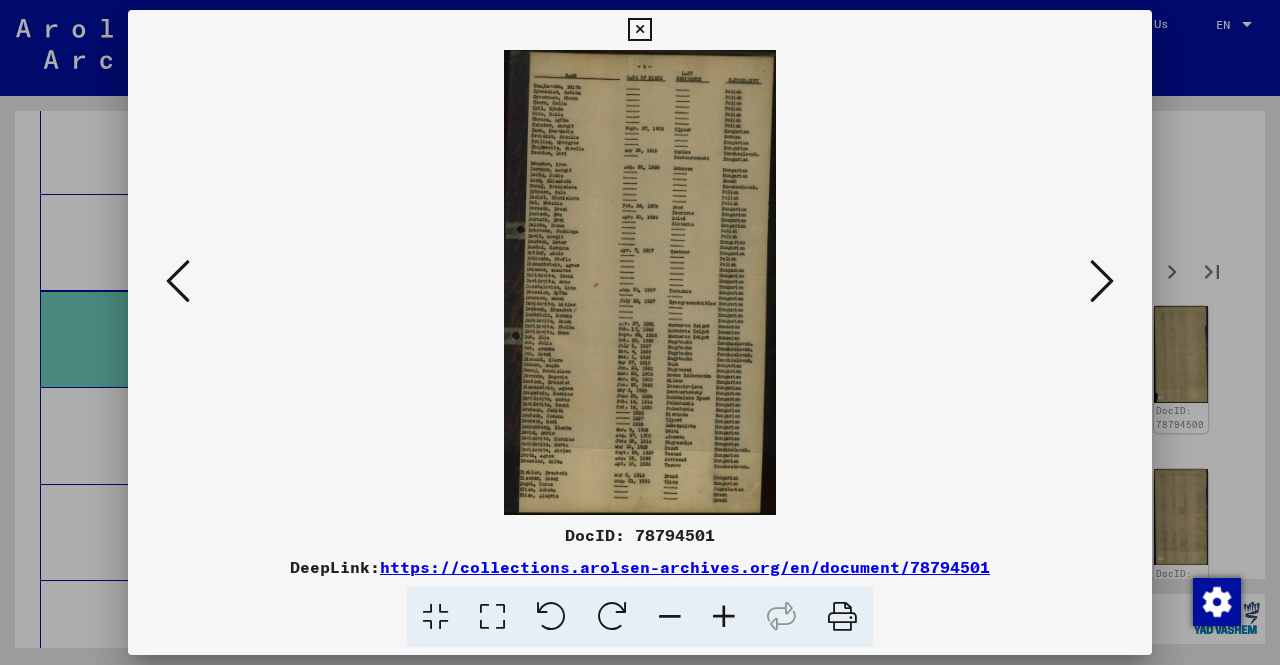 click at bounding box center [639, 30] 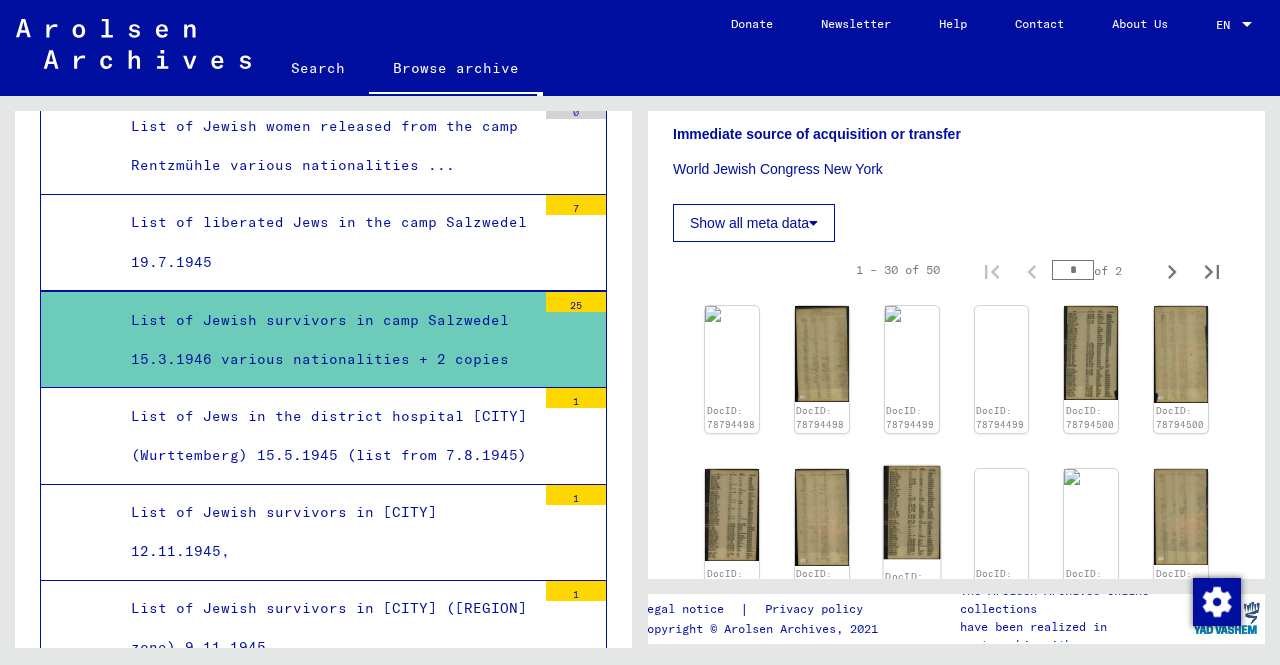 click at bounding box center [732, 314] 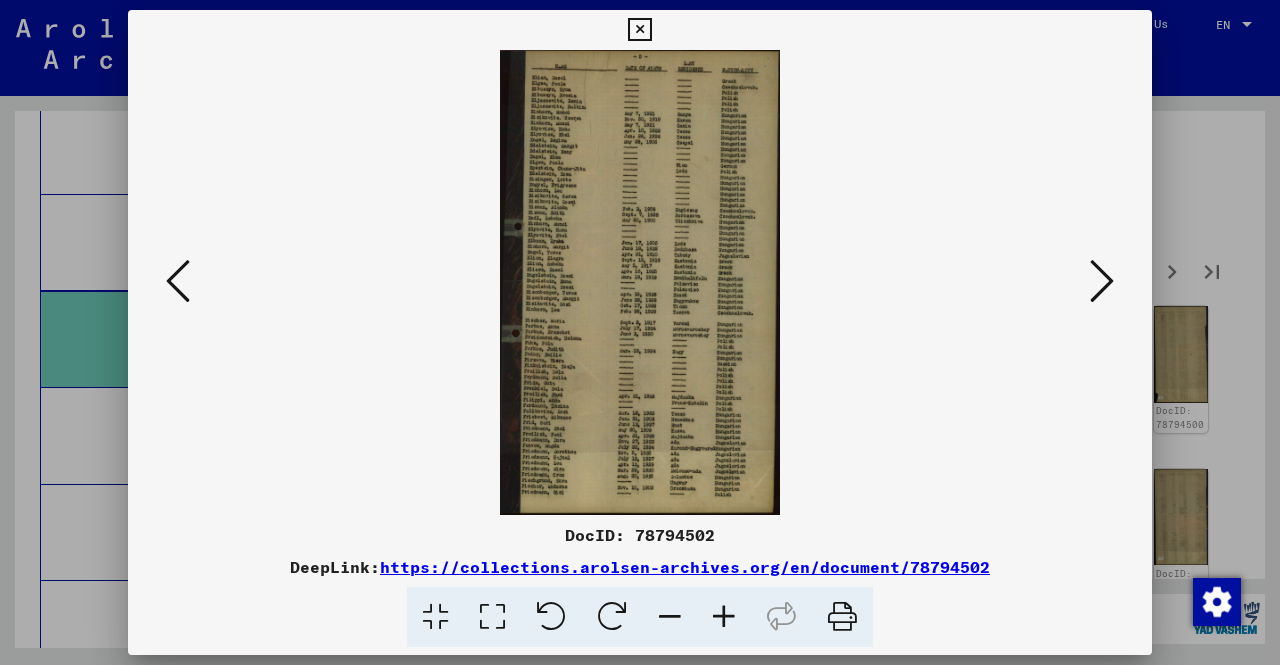 click at bounding box center [639, 30] 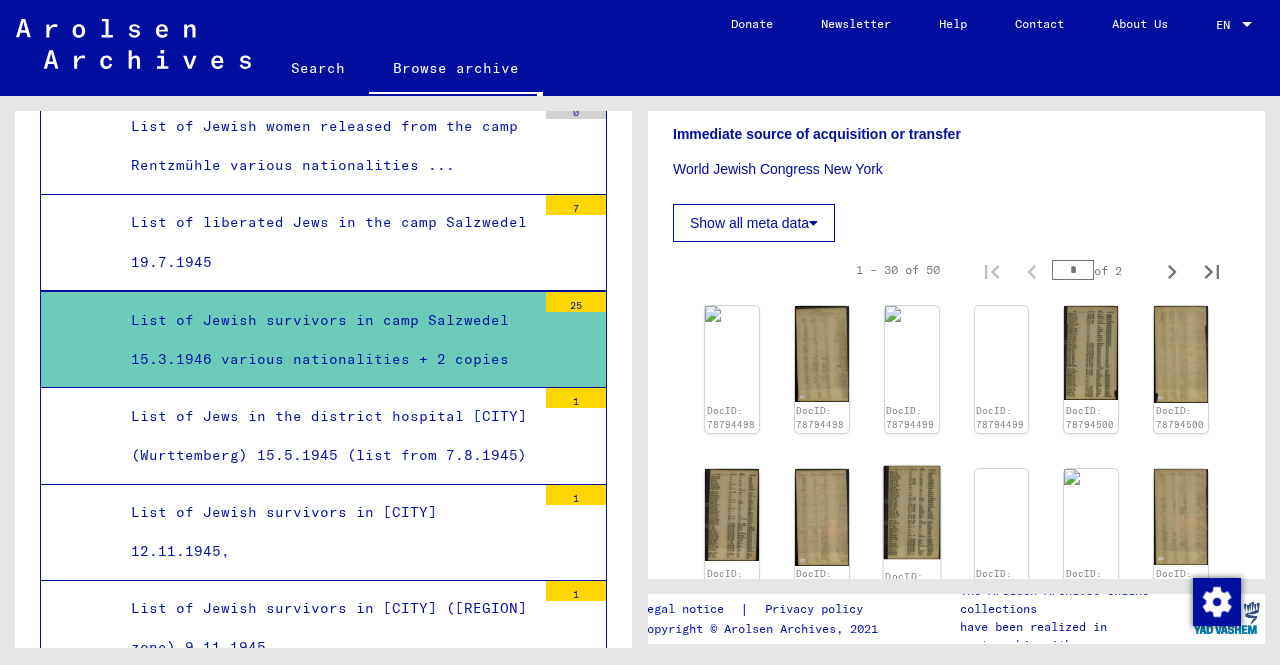 click at bounding box center [732, 314] 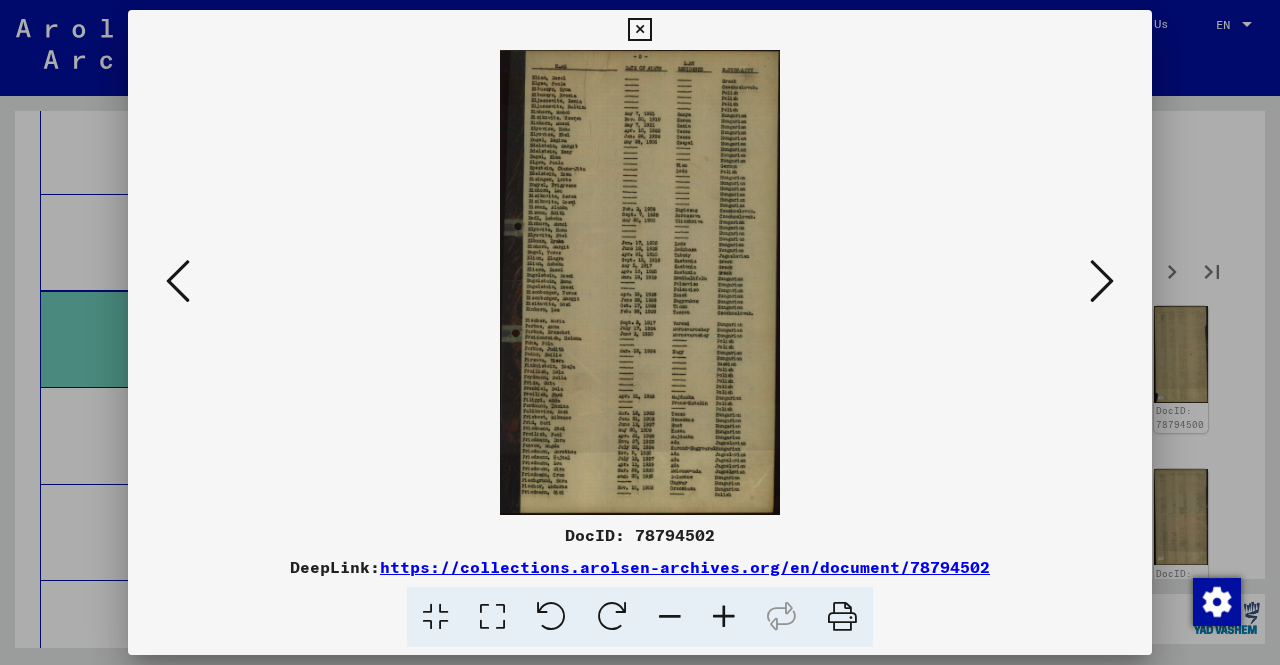 click at bounding box center (639, 30) 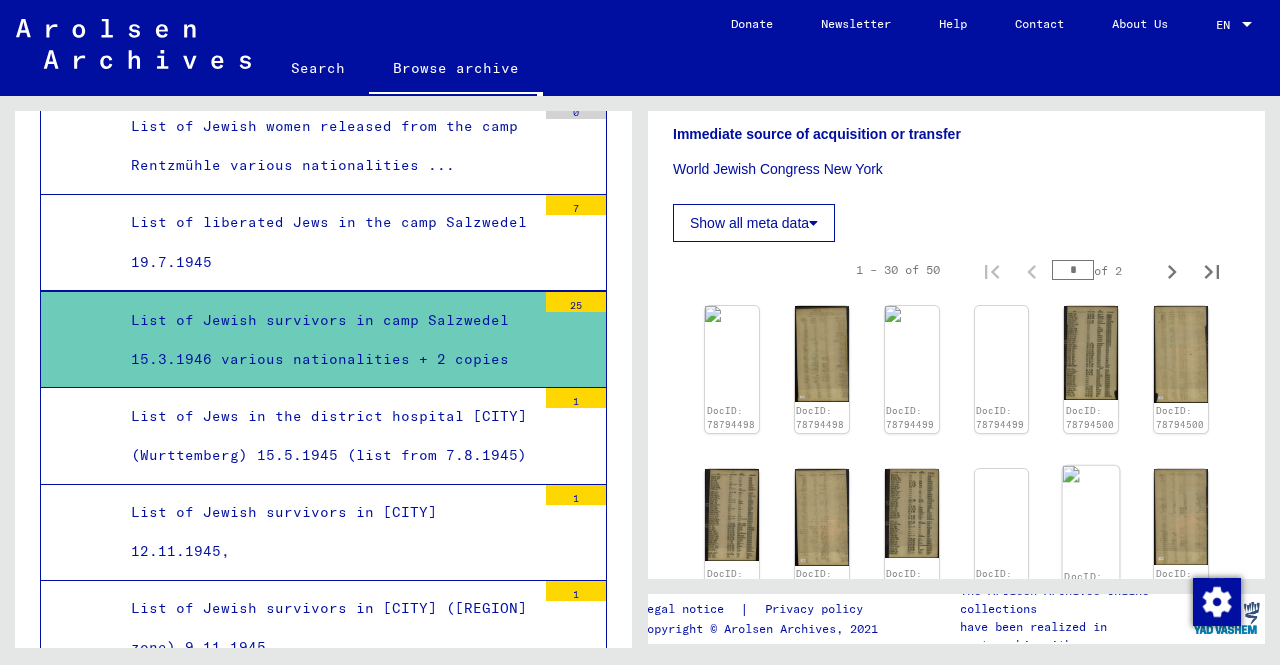 click at bounding box center [732, 314] 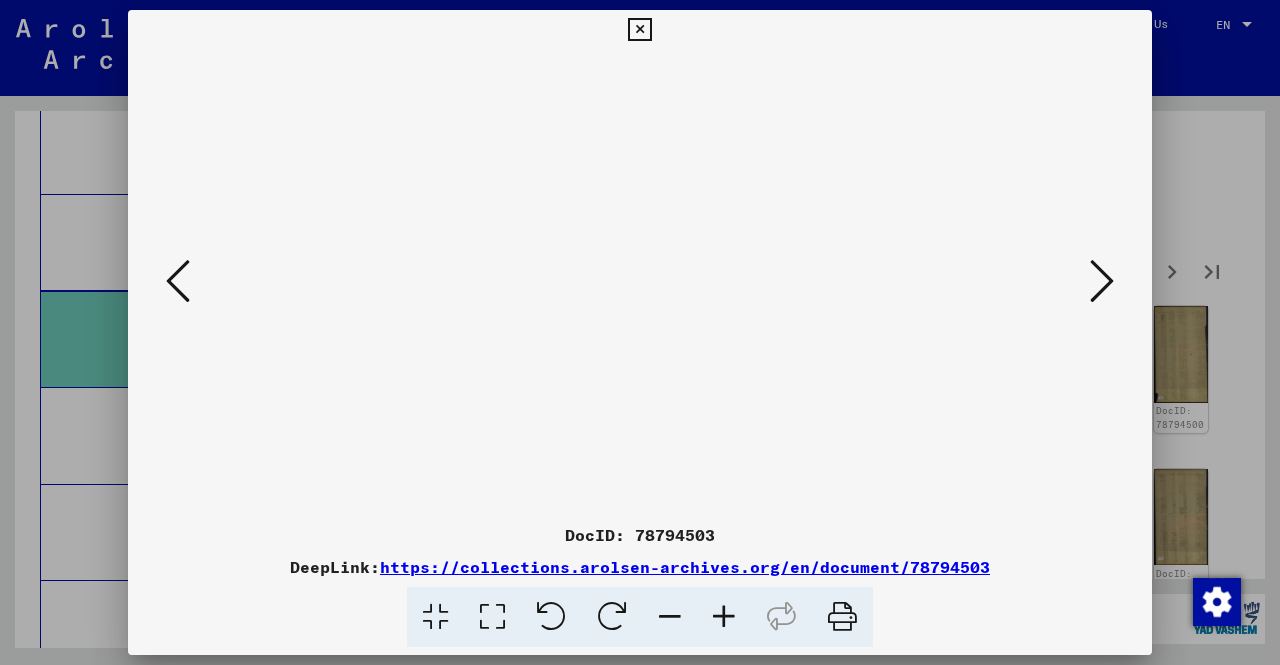 click at bounding box center [639, 30] 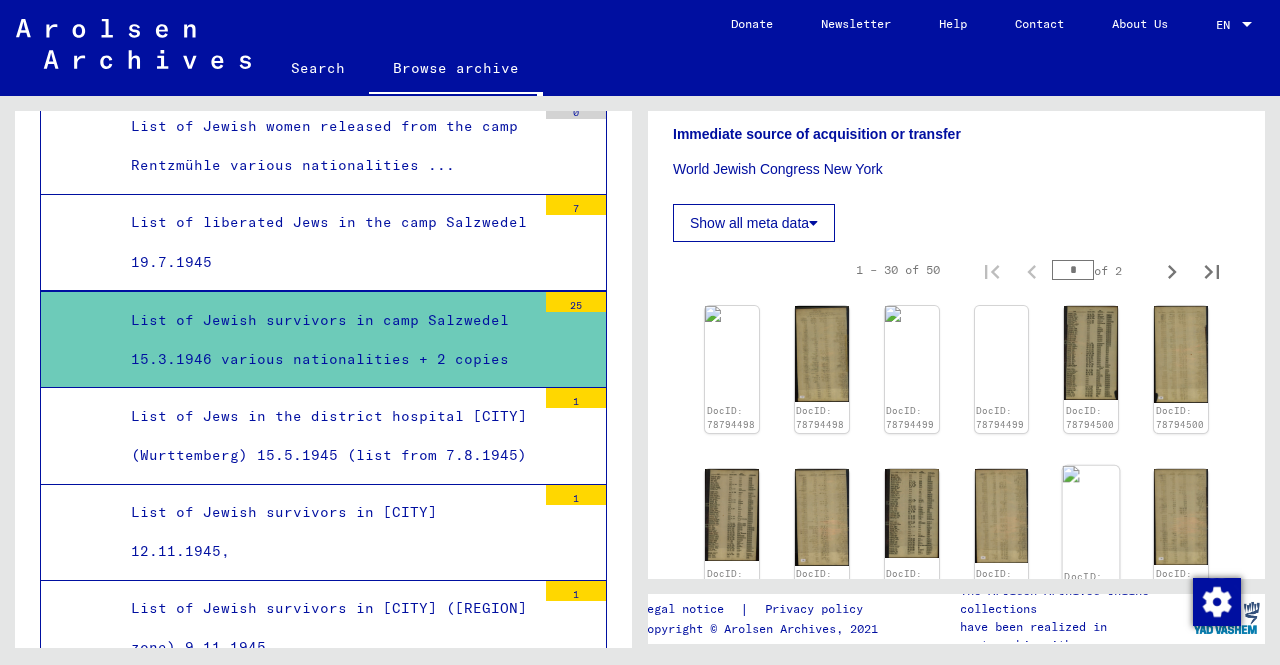 click at bounding box center (732, 314) 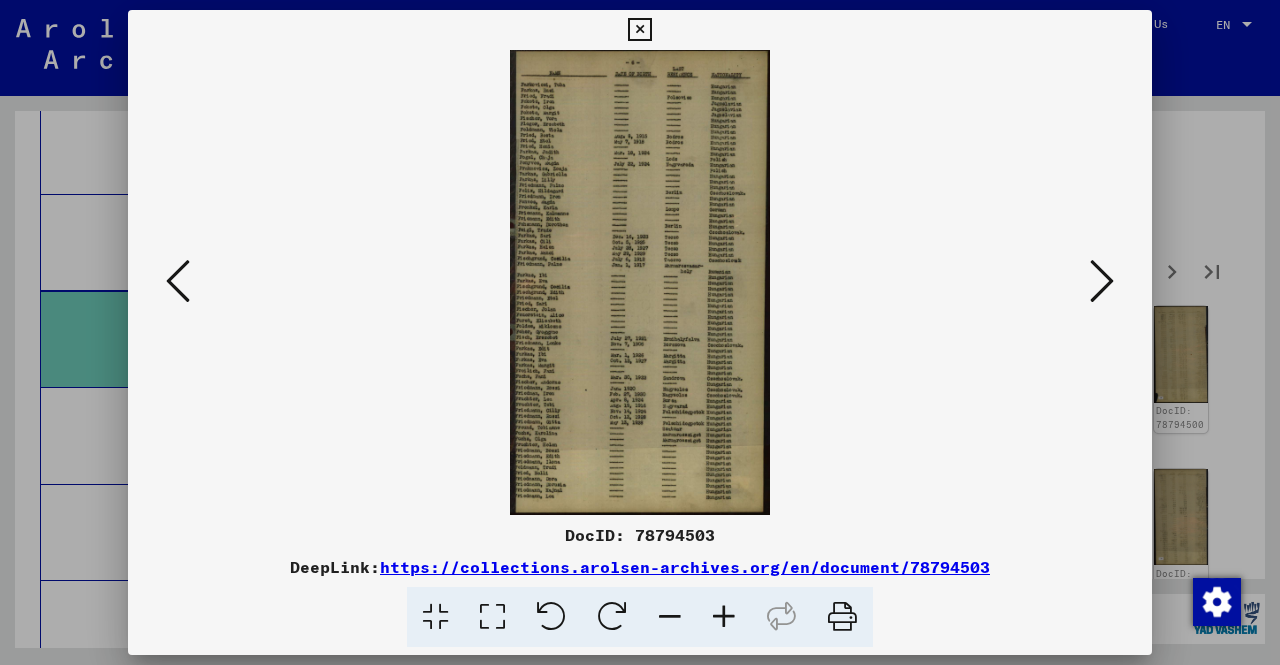 click at bounding box center (639, 30) 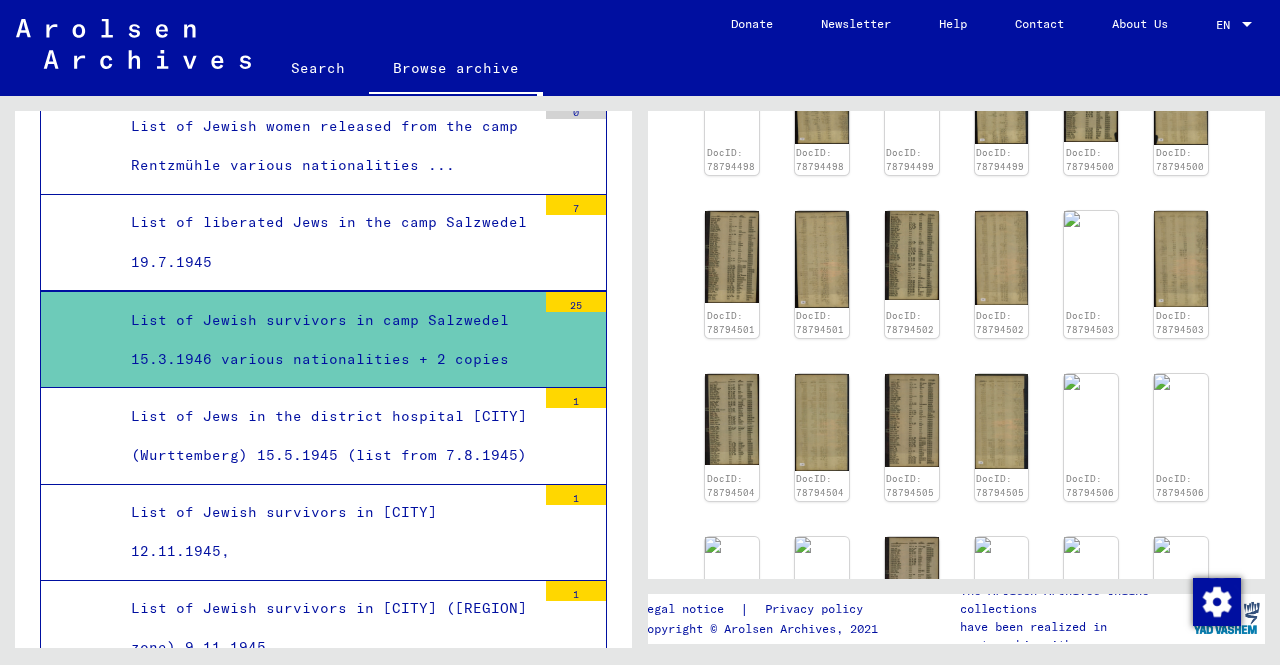 scroll, scrollTop: 800, scrollLeft: 0, axis: vertical 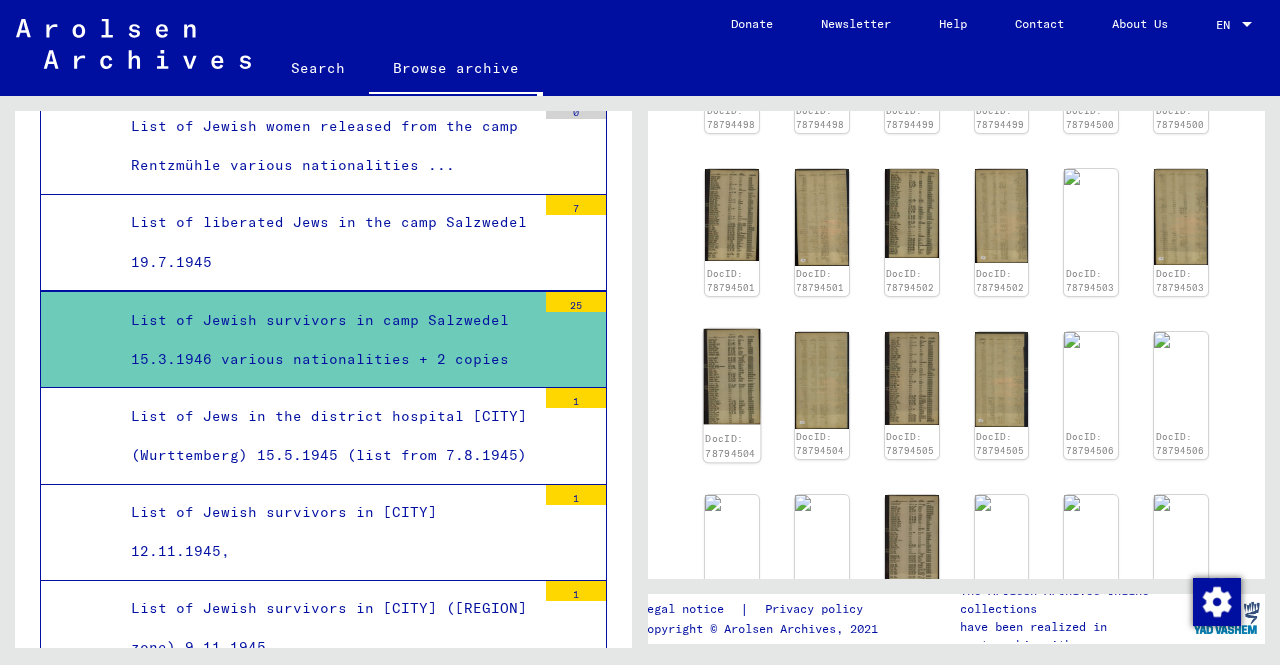 click at bounding box center (732, 14) 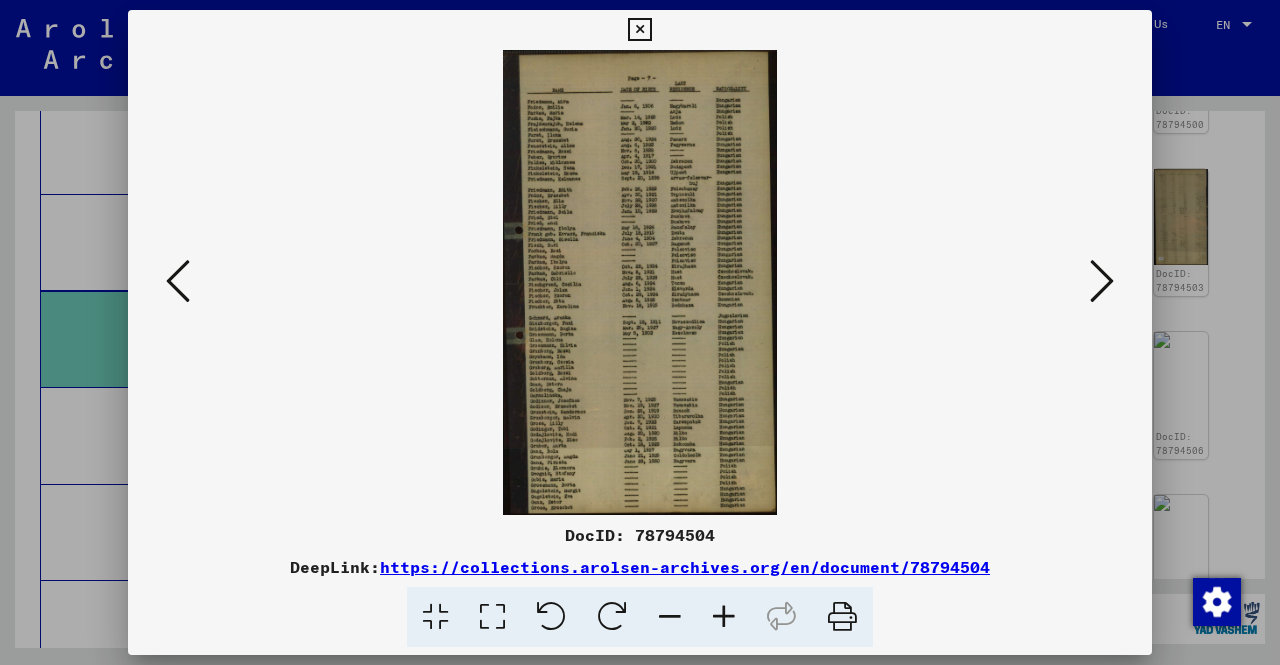 click at bounding box center (639, 30) 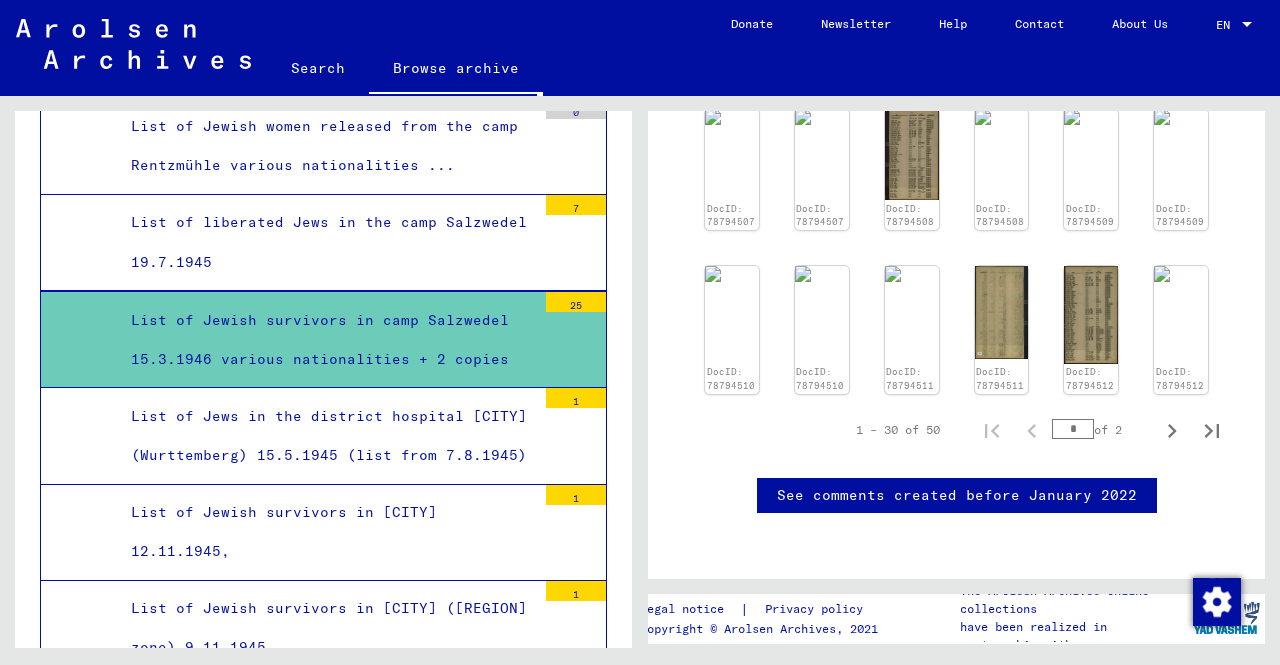 scroll, scrollTop: 1700, scrollLeft: 0, axis: vertical 